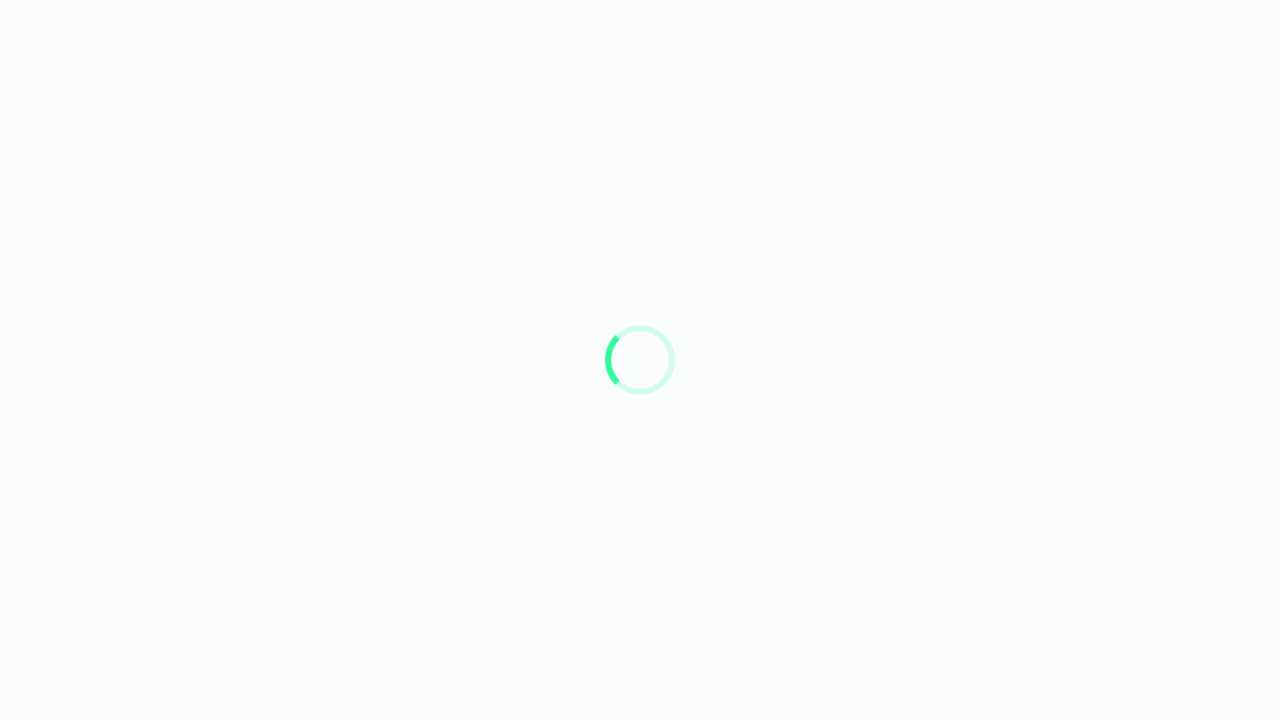 scroll, scrollTop: 0, scrollLeft: 0, axis: both 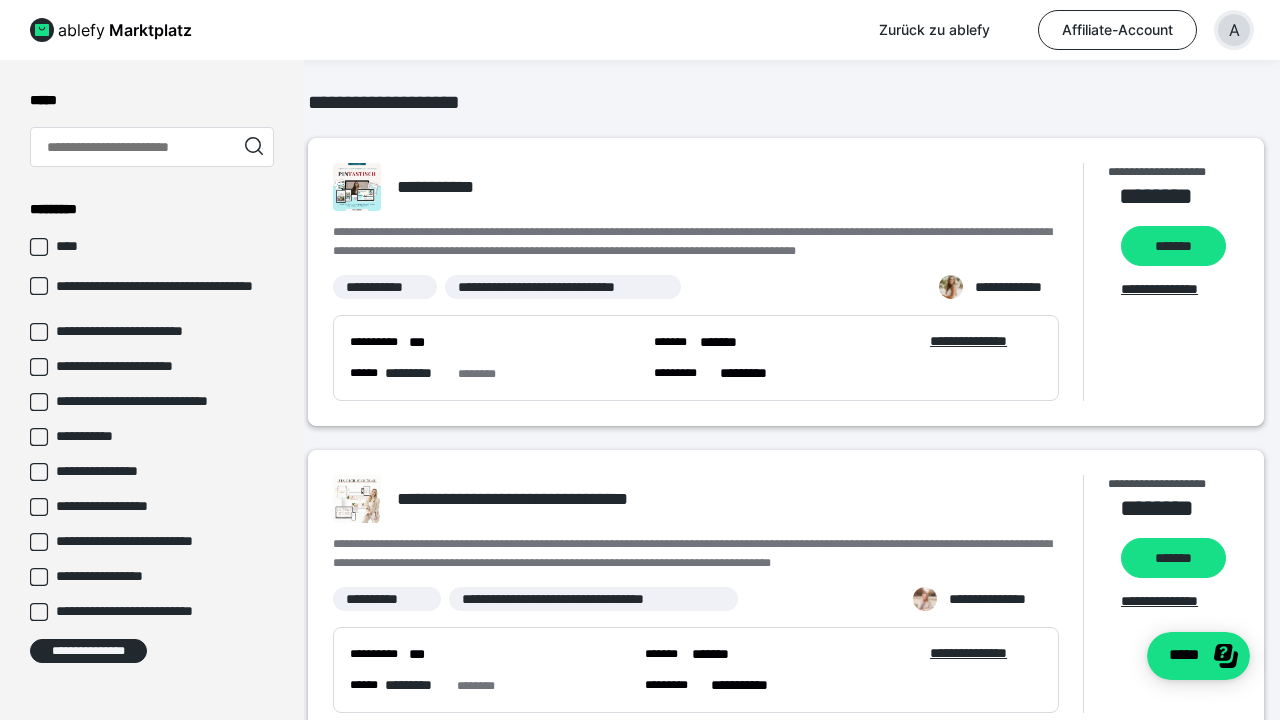 click on "A" at bounding box center [1234, 30] 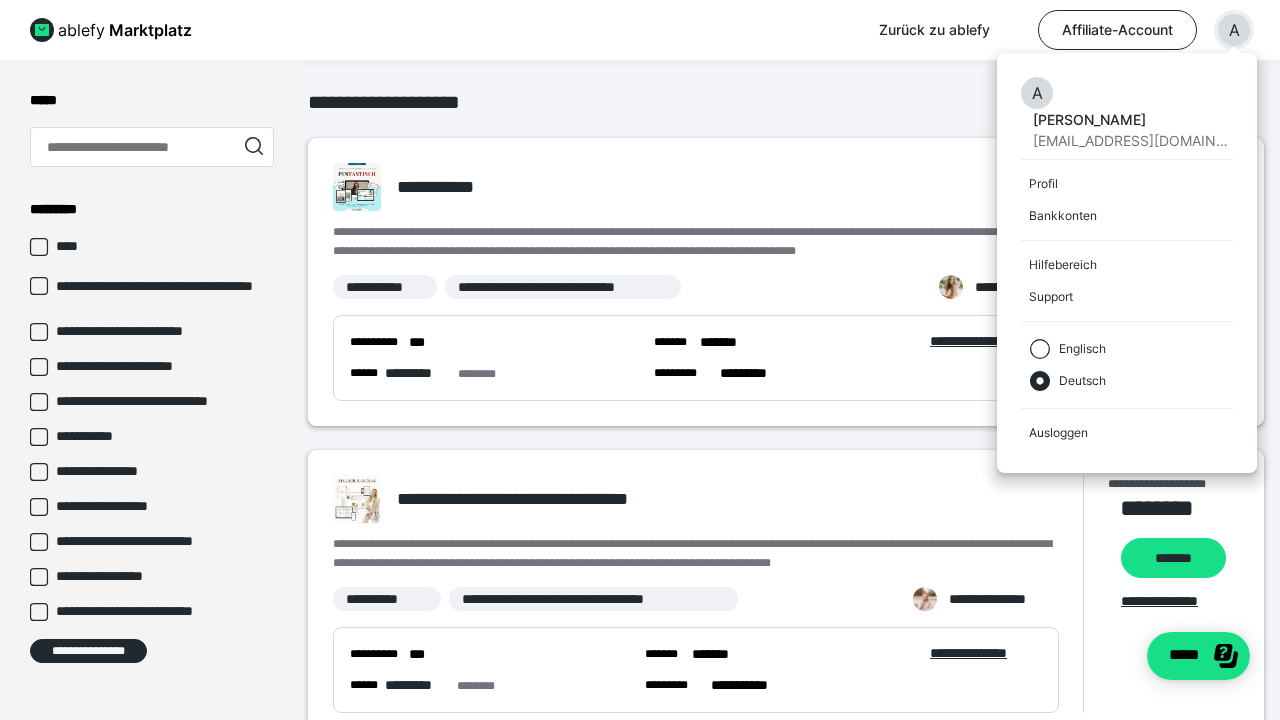 click on "Marktplatz" at bounding box center (150, 30) 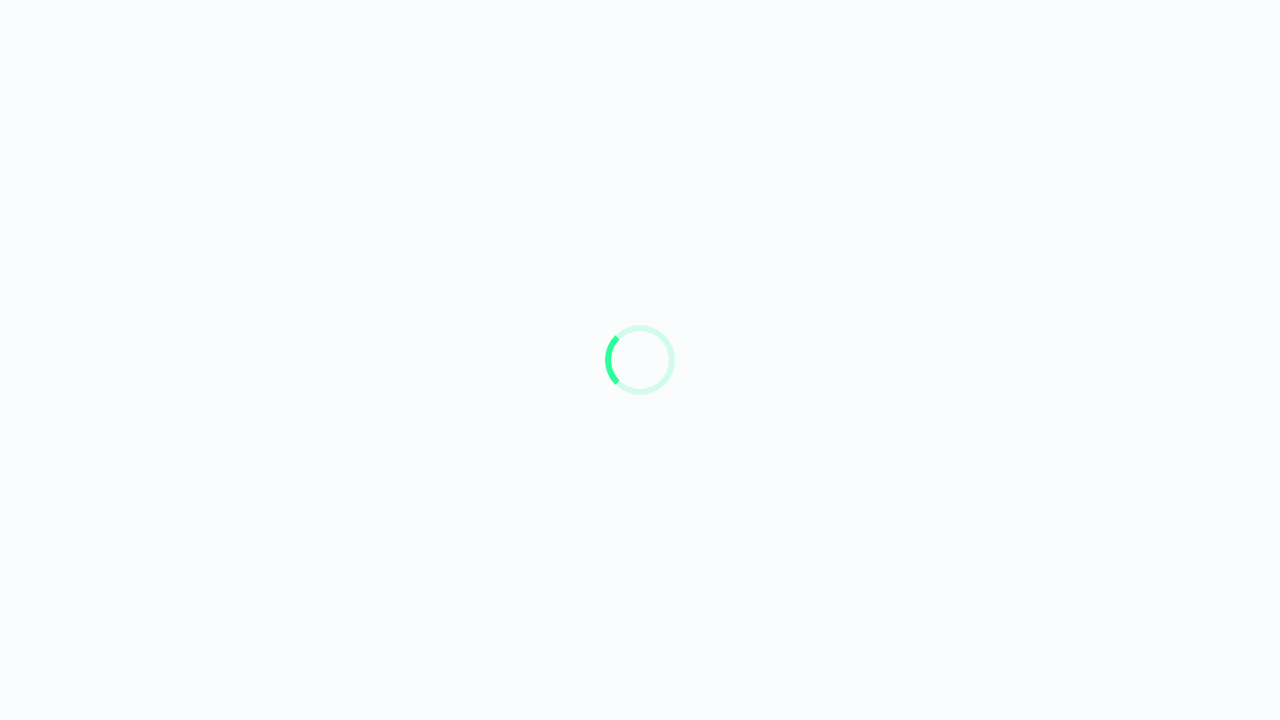 scroll, scrollTop: 0, scrollLeft: 0, axis: both 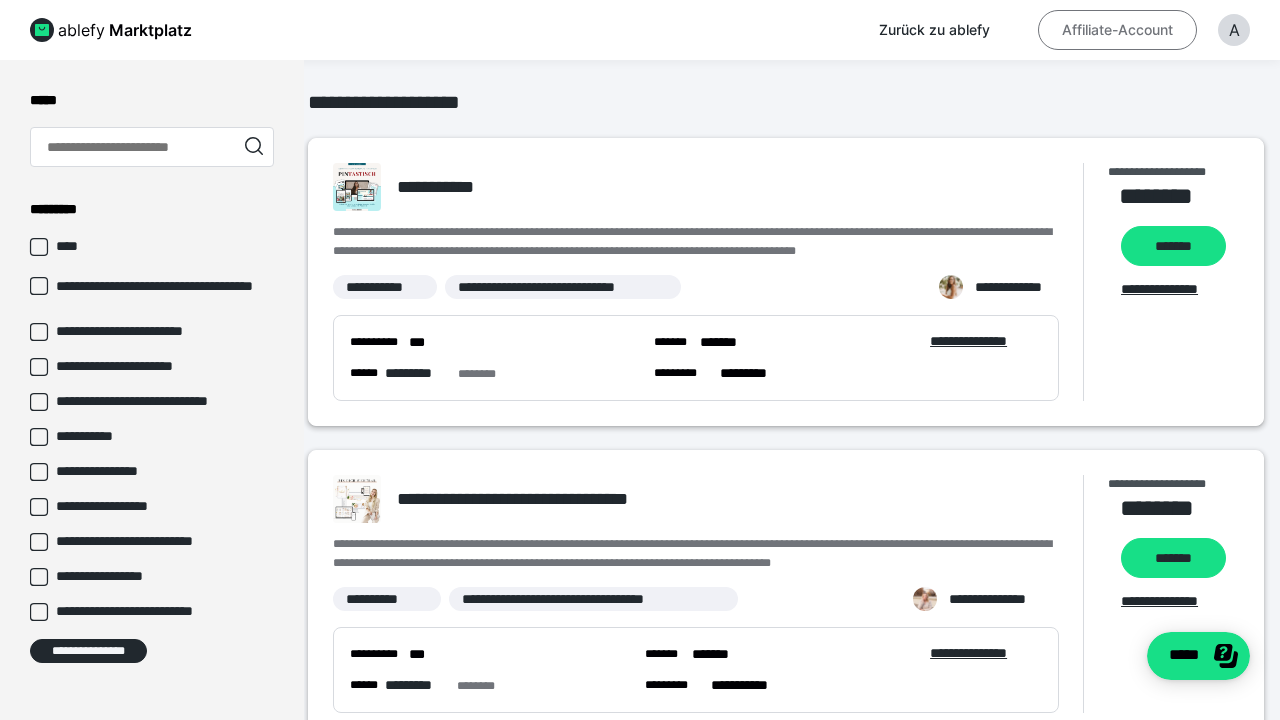 click on "Affiliate-Account" at bounding box center (1117, 30) 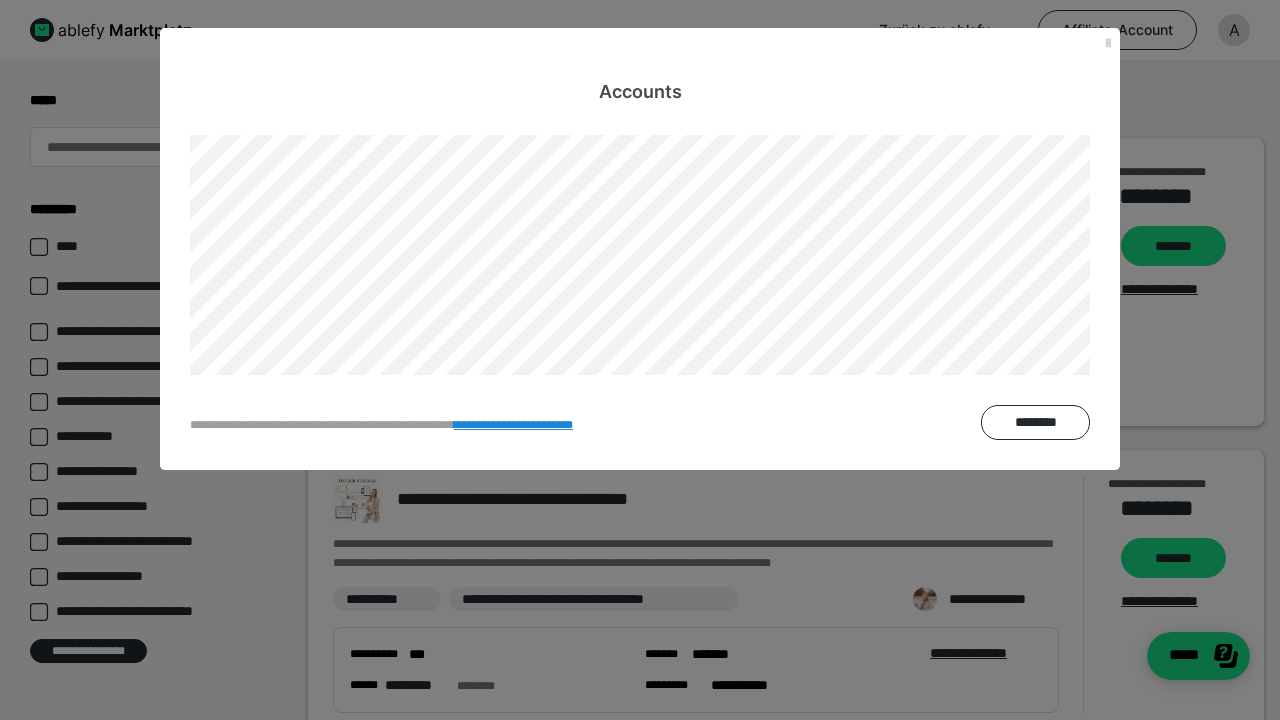 click at bounding box center (1108, 44) 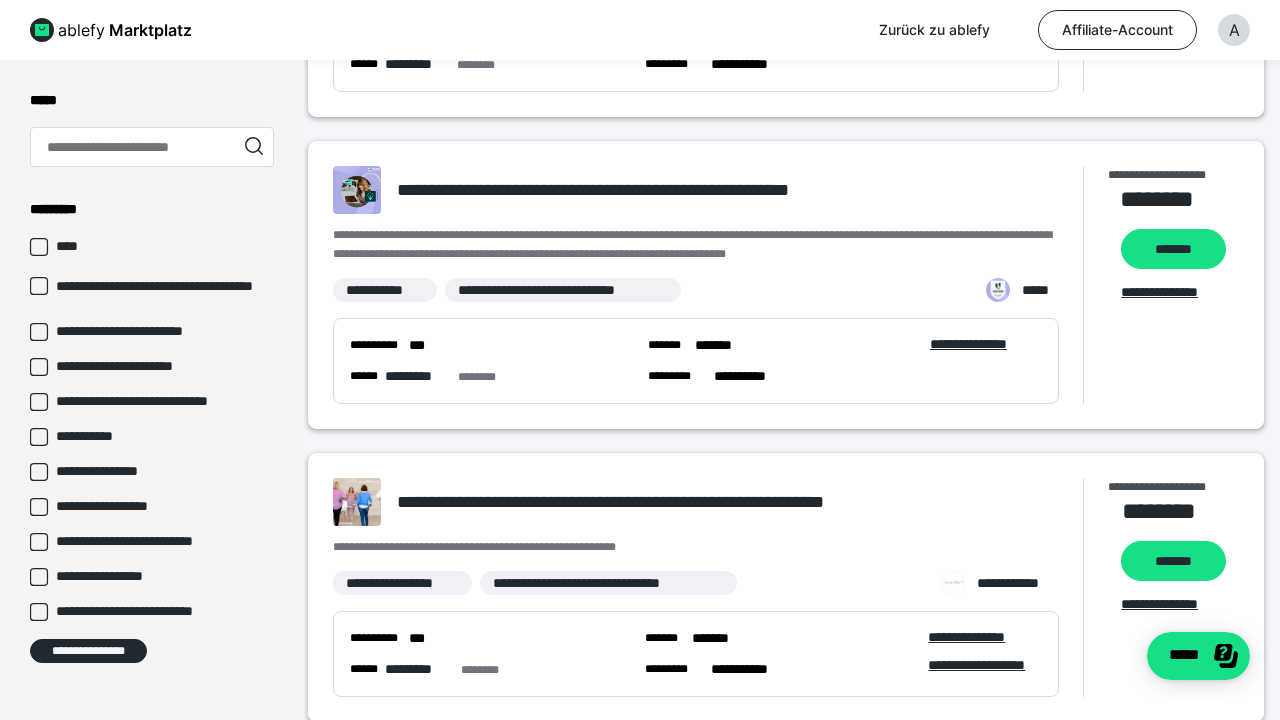 scroll, scrollTop: 681, scrollLeft: 0, axis: vertical 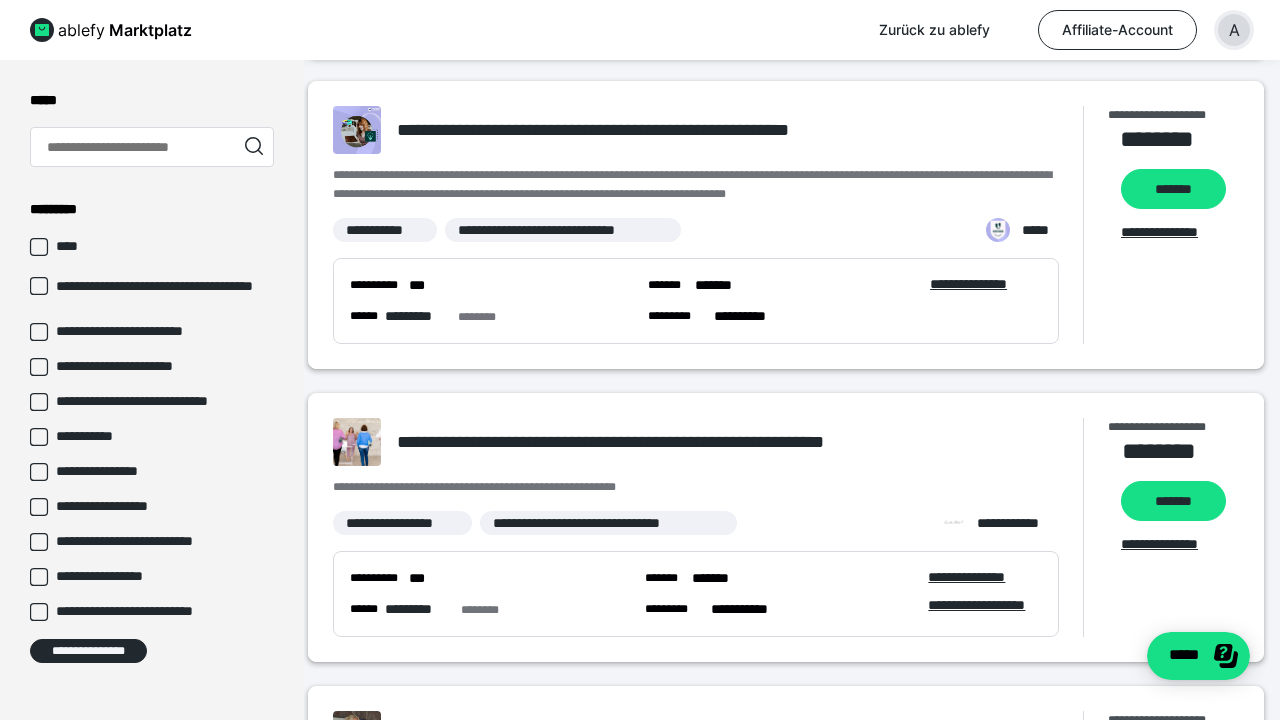 click on "A" at bounding box center [1234, 30] 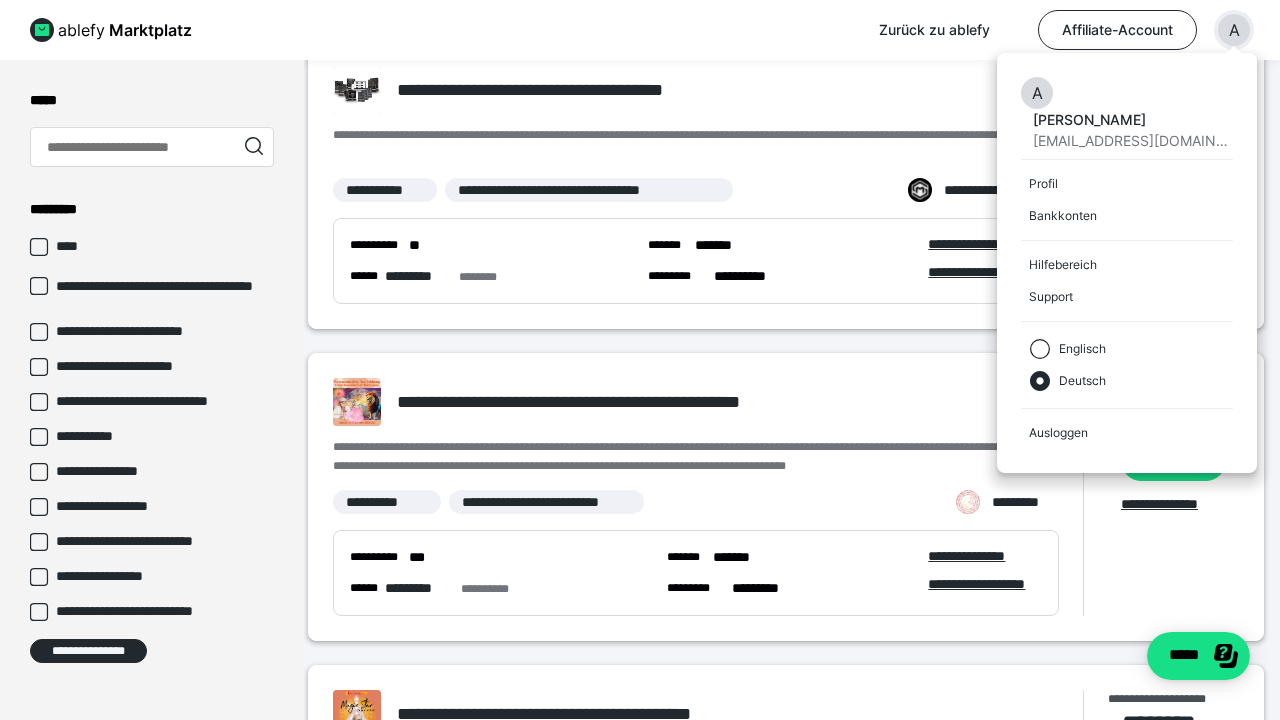 scroll, scrollTop: 2102, scrollLeft: 0, axis: vertical 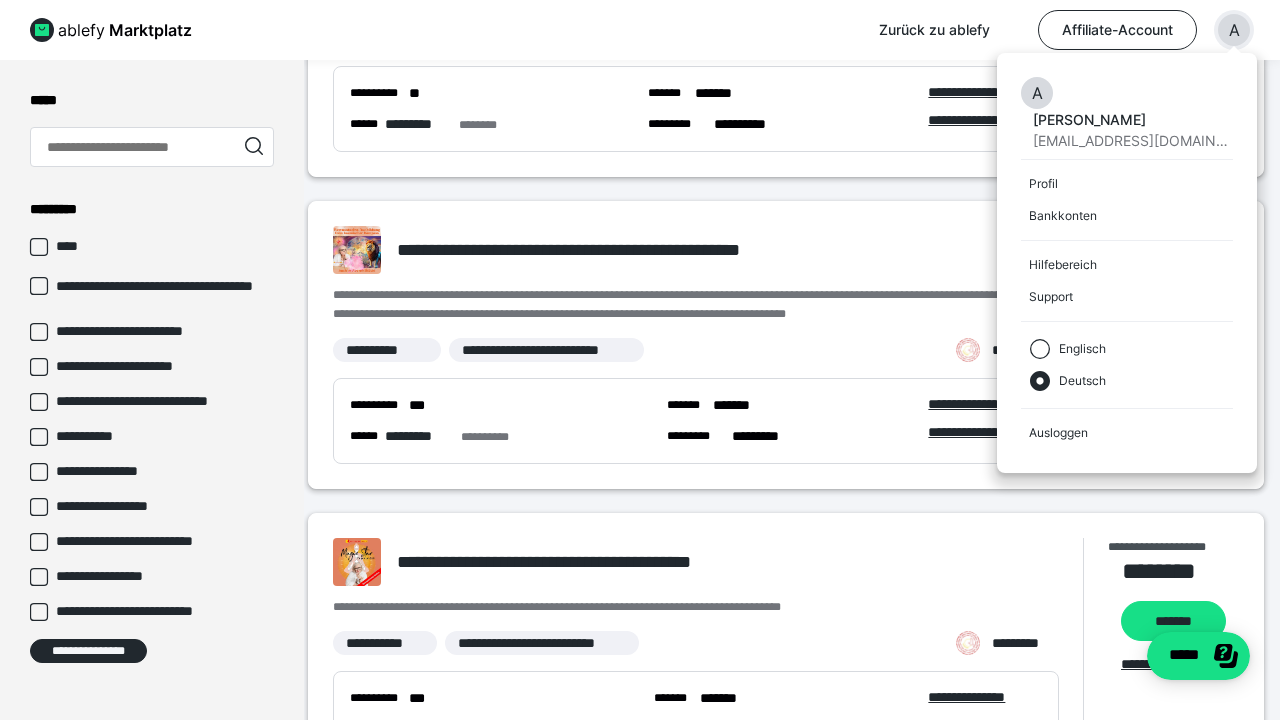 click on "**********" at bounding box center [152, 420] 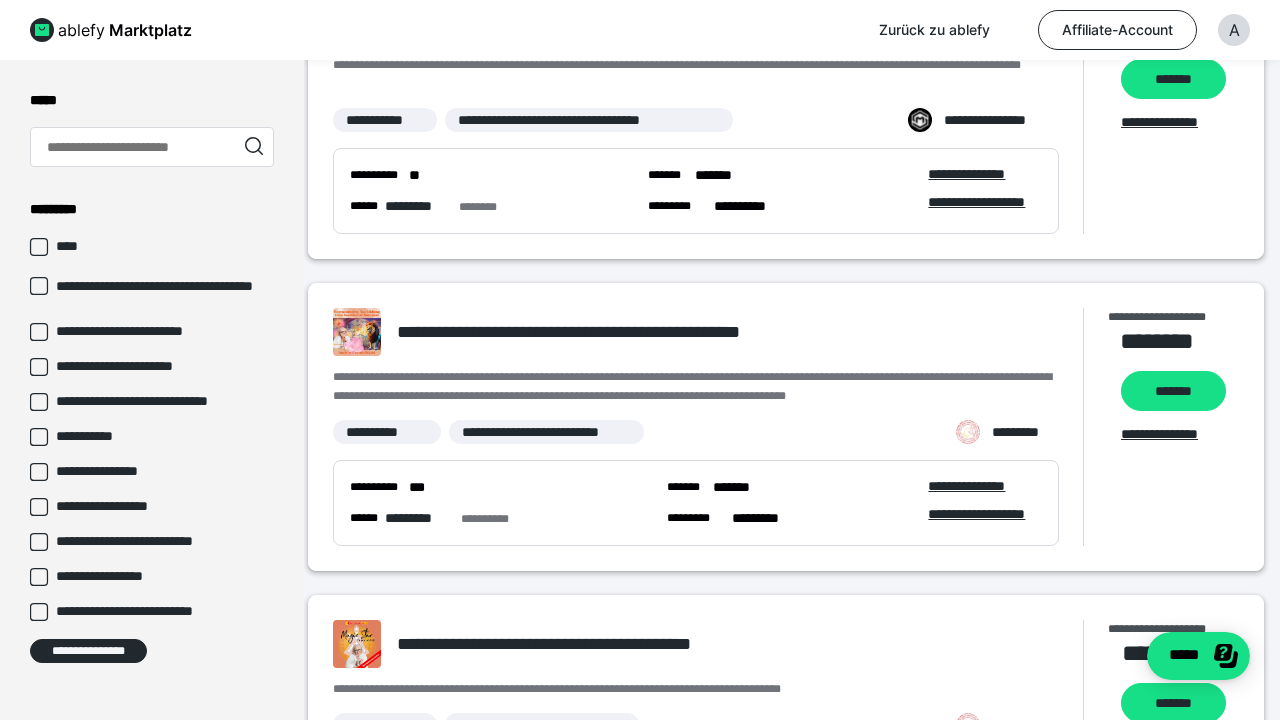 scroll, scrollTop: 2026, scrollLeft: 0, axis: vertical 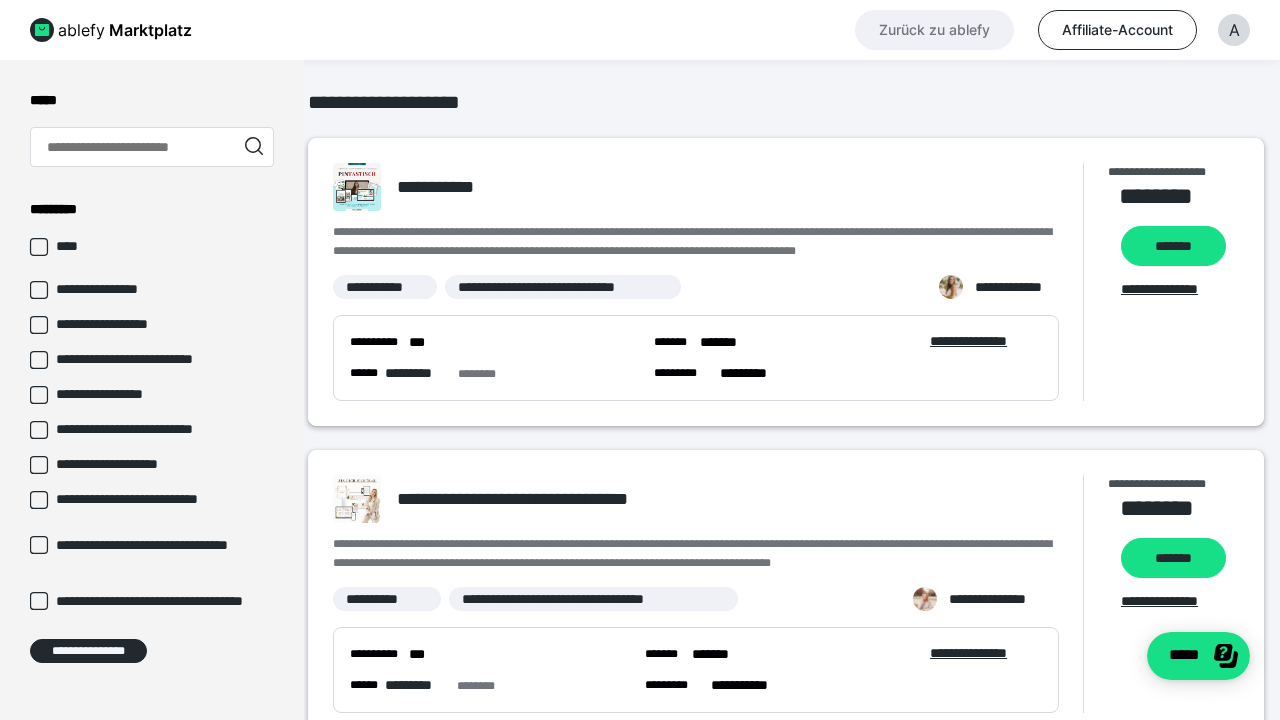 click on "Zurück zu ablefy" at bounding box center [934, 30] 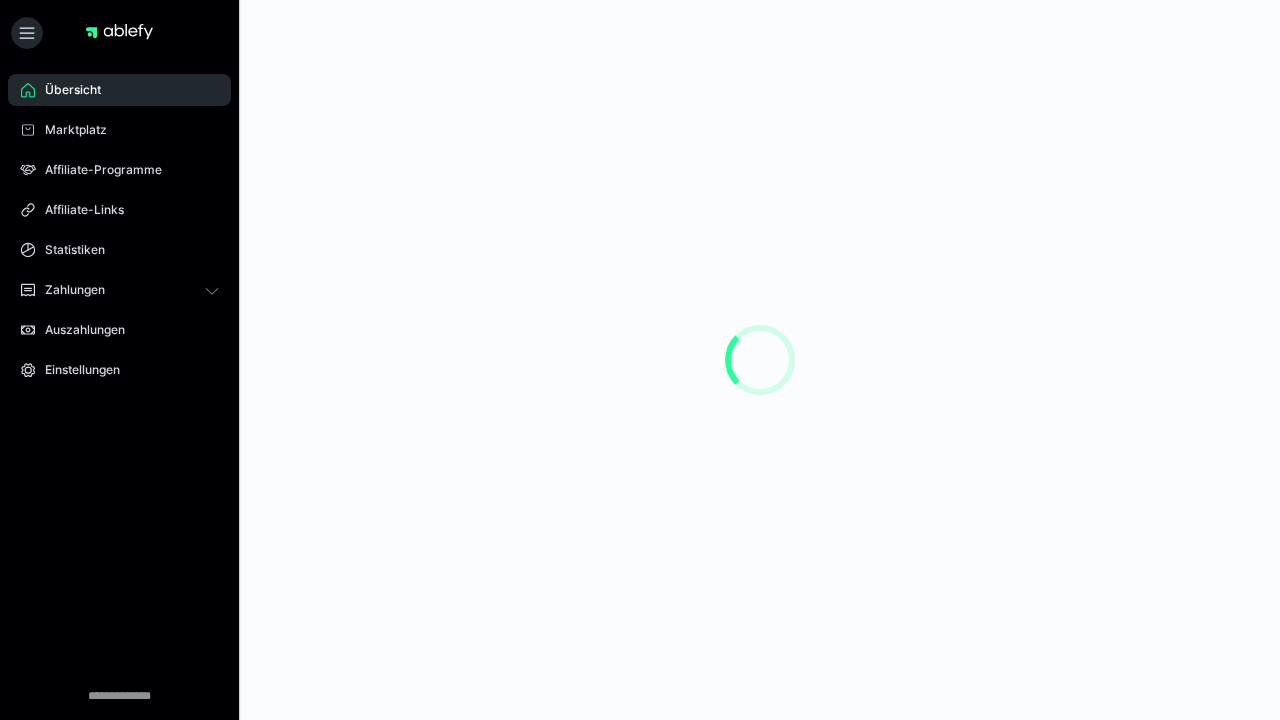 scroll, scrollTop: 0, scrollLeft: 0, axis: both 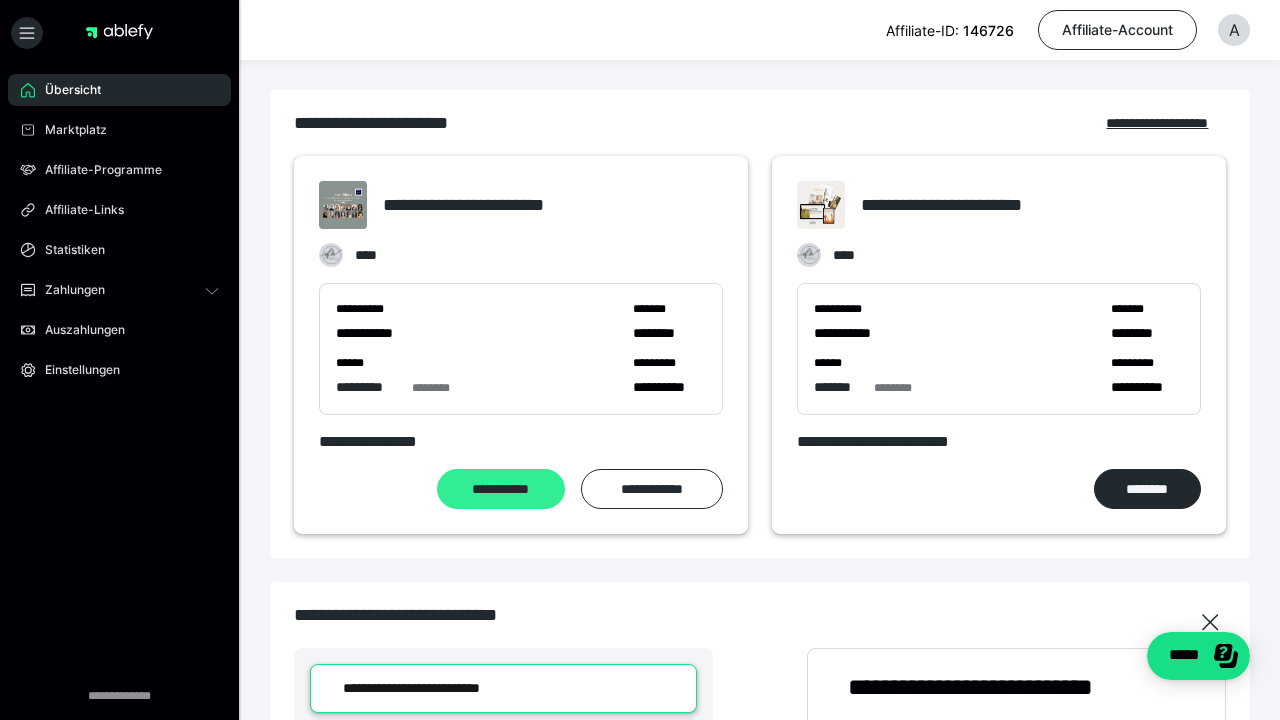 click on "**********" at bounding box center [501, 489] 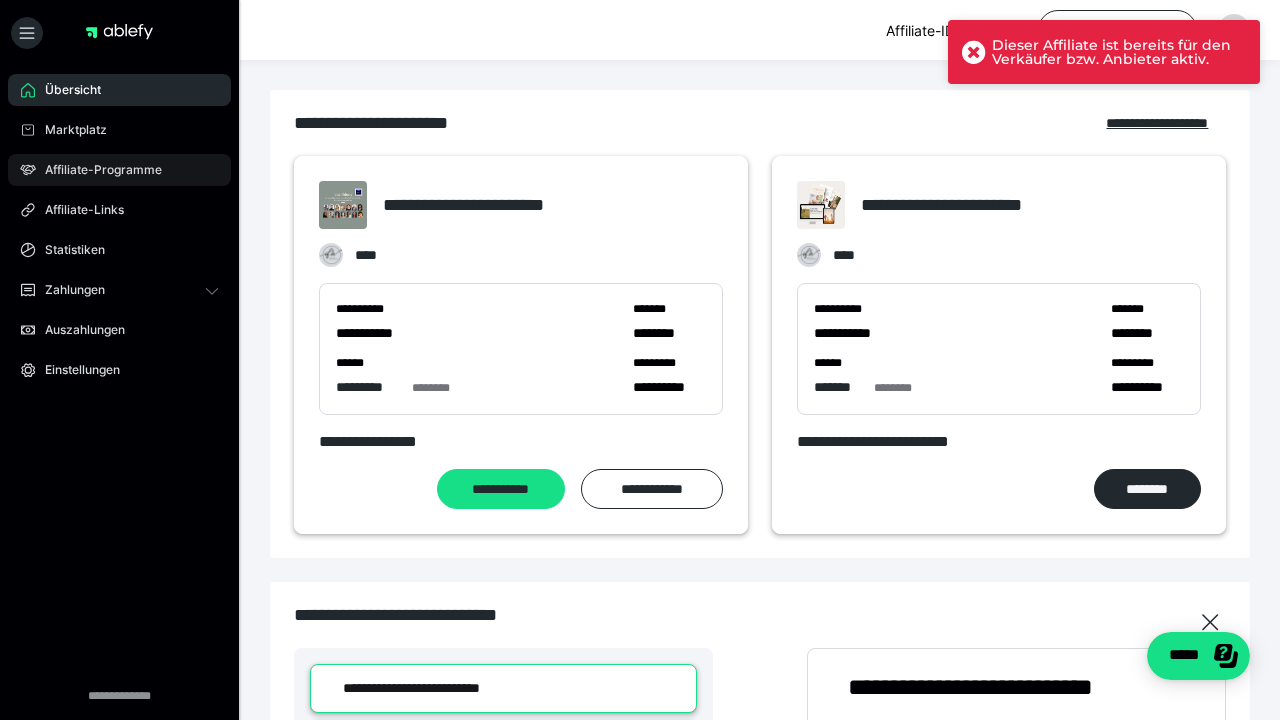 scroll, scrollTop: 0, scrollLeft: 0, axis: both 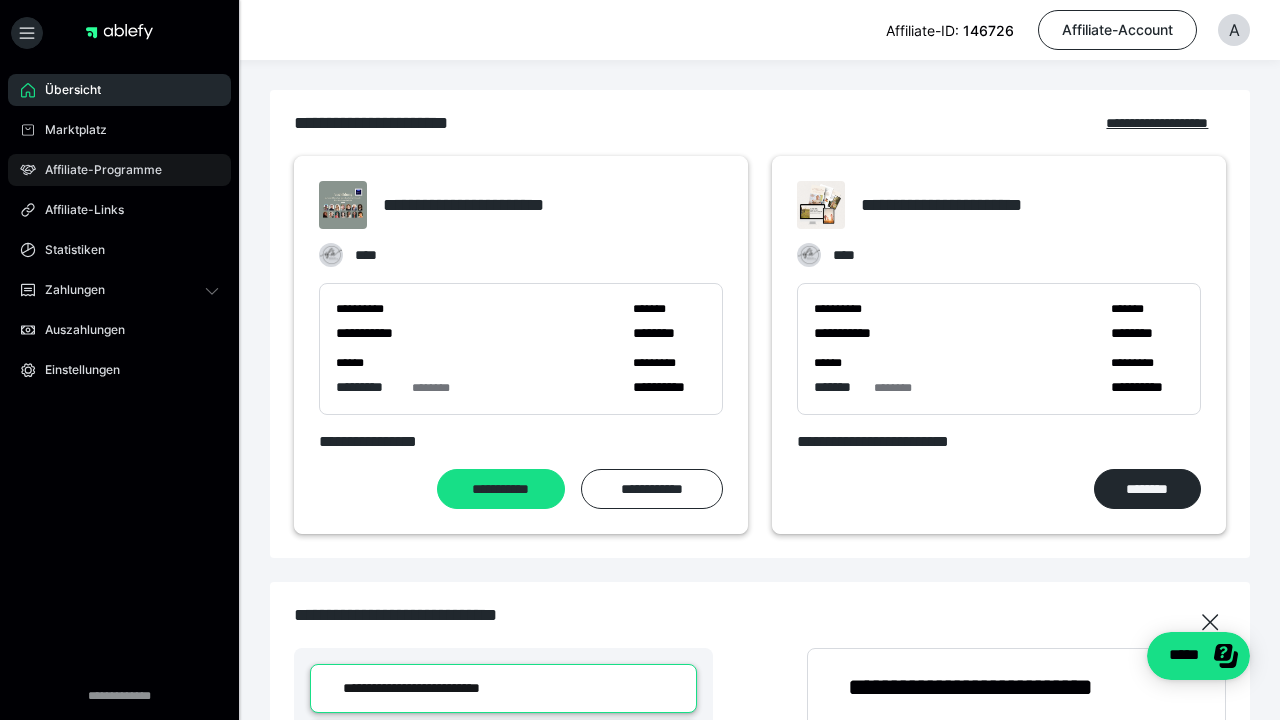 click on "Affiliate-Programme" at bounding box center (96, 170) 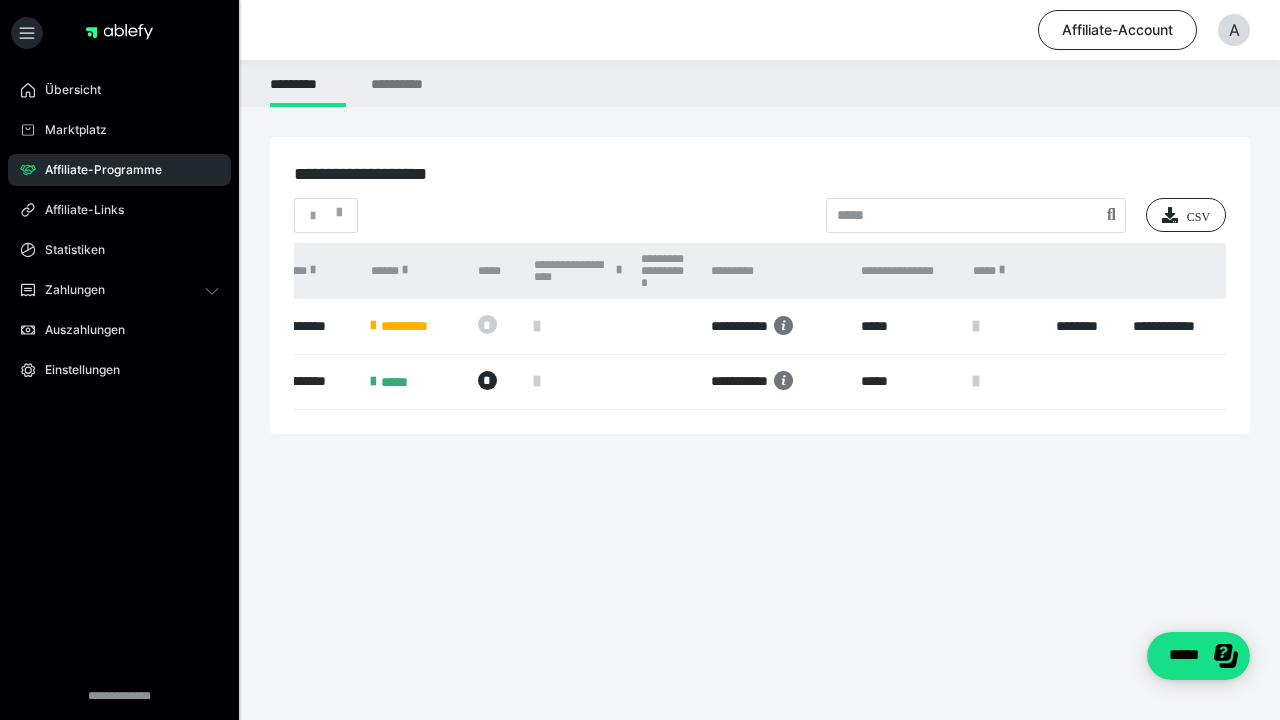scroll, scrollTop: 0, scrollLeft: 393, axis: horizontal 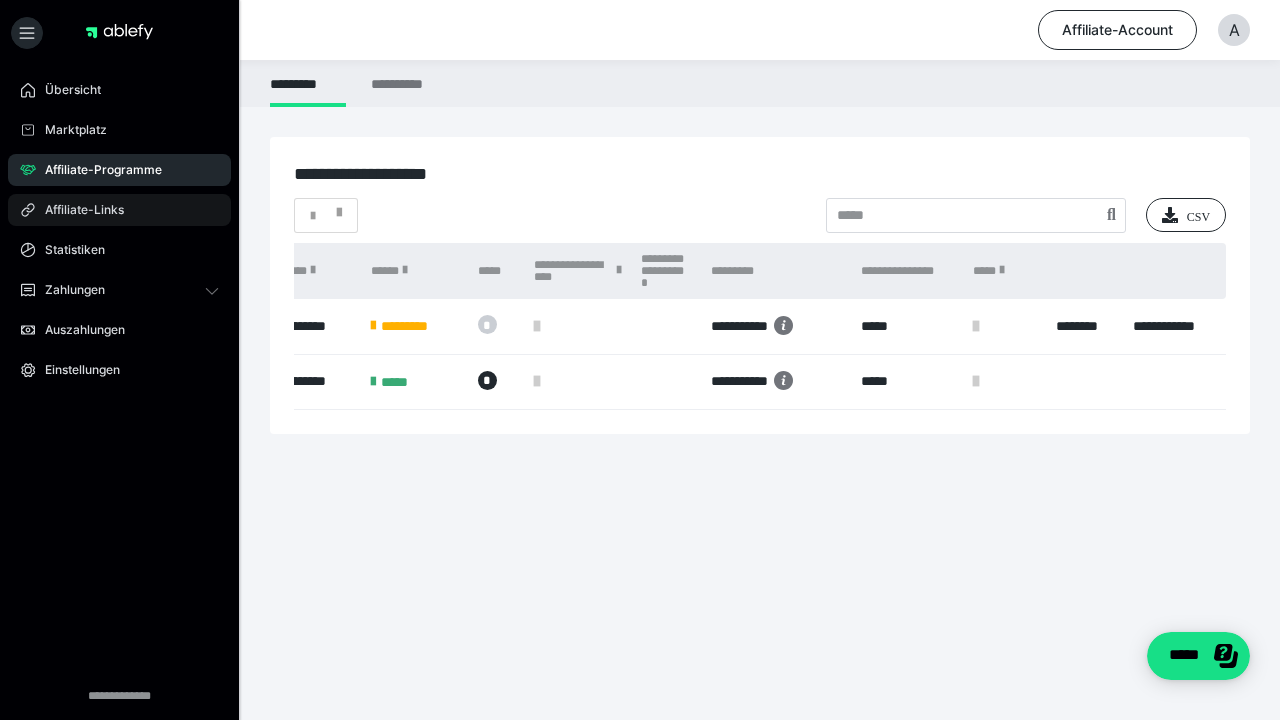 click on "Affiliate-Links" at bounding box center (77, 210) 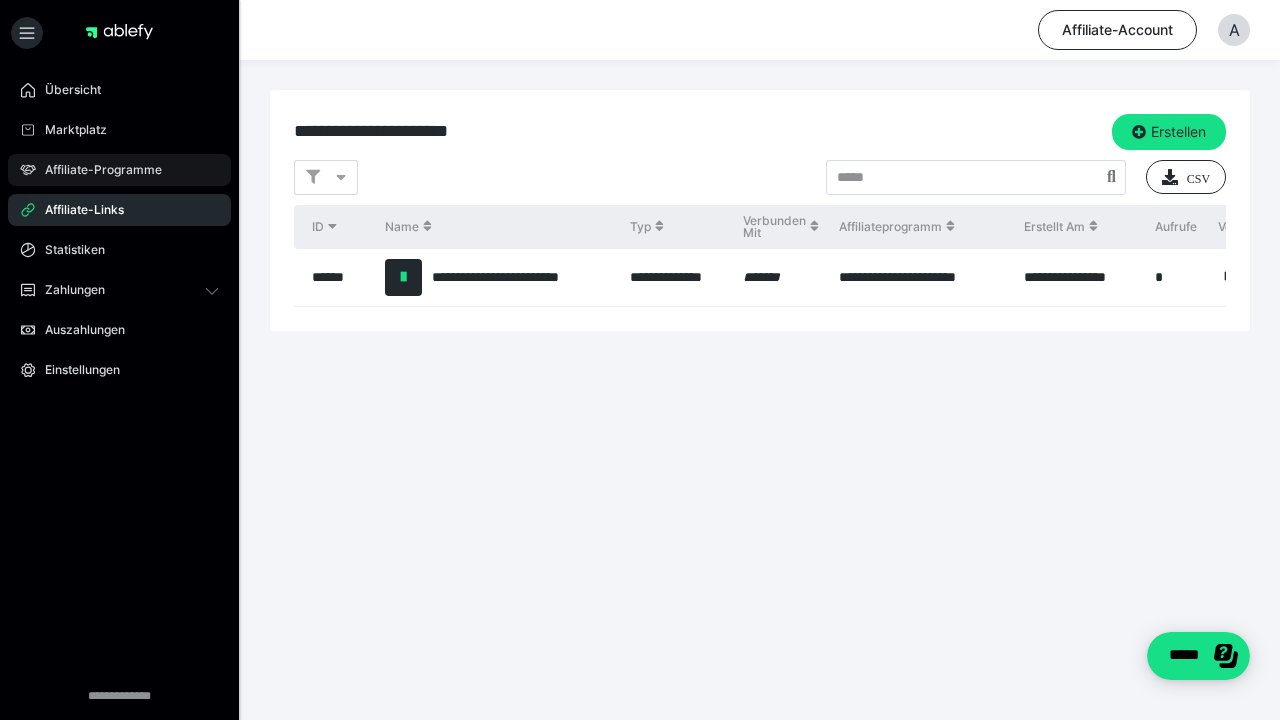 click on "Affiliate-Programme" at bounding box center [119, 170] 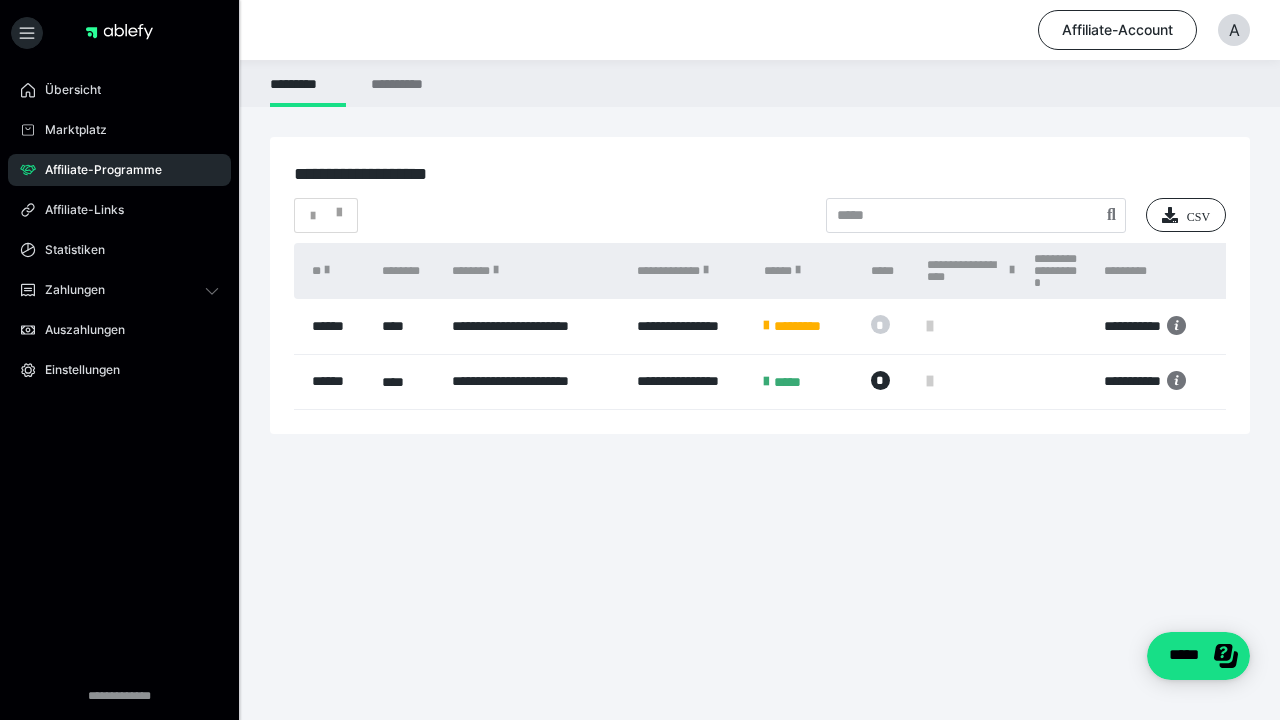 click on "**********" at bounding box center (534, 381) 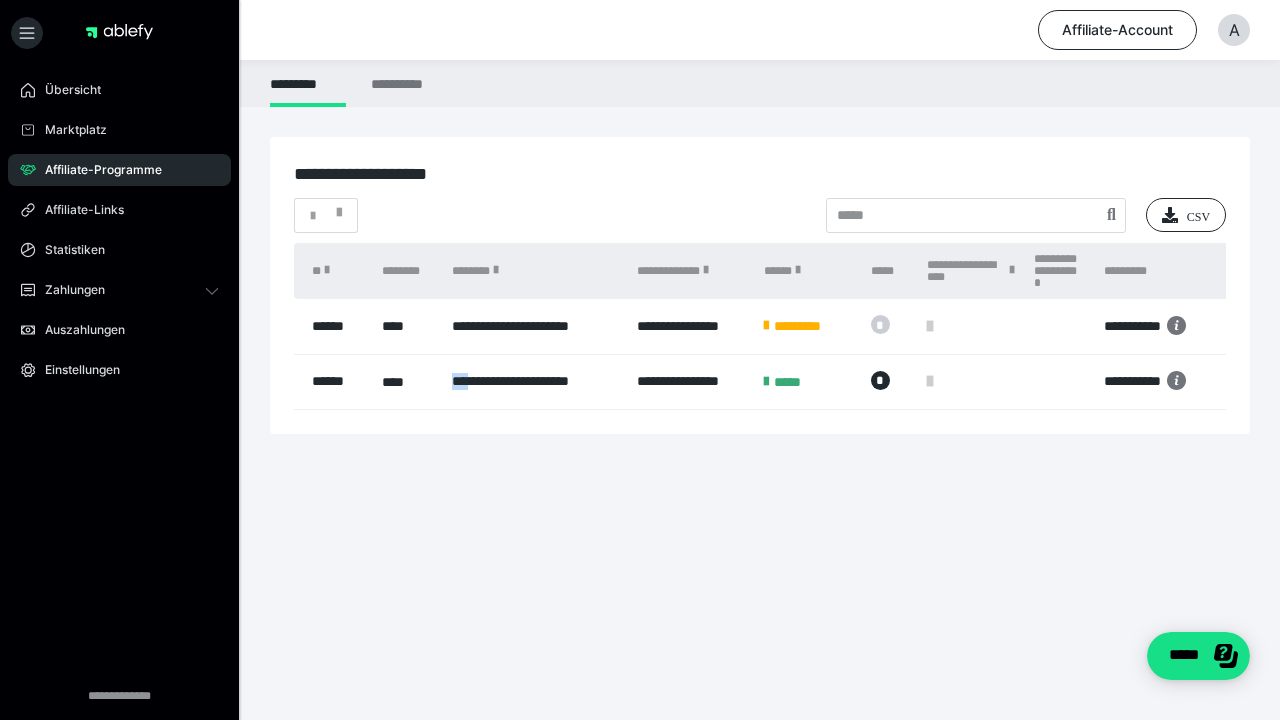 click on "**********" at bounding box center [534, 381] 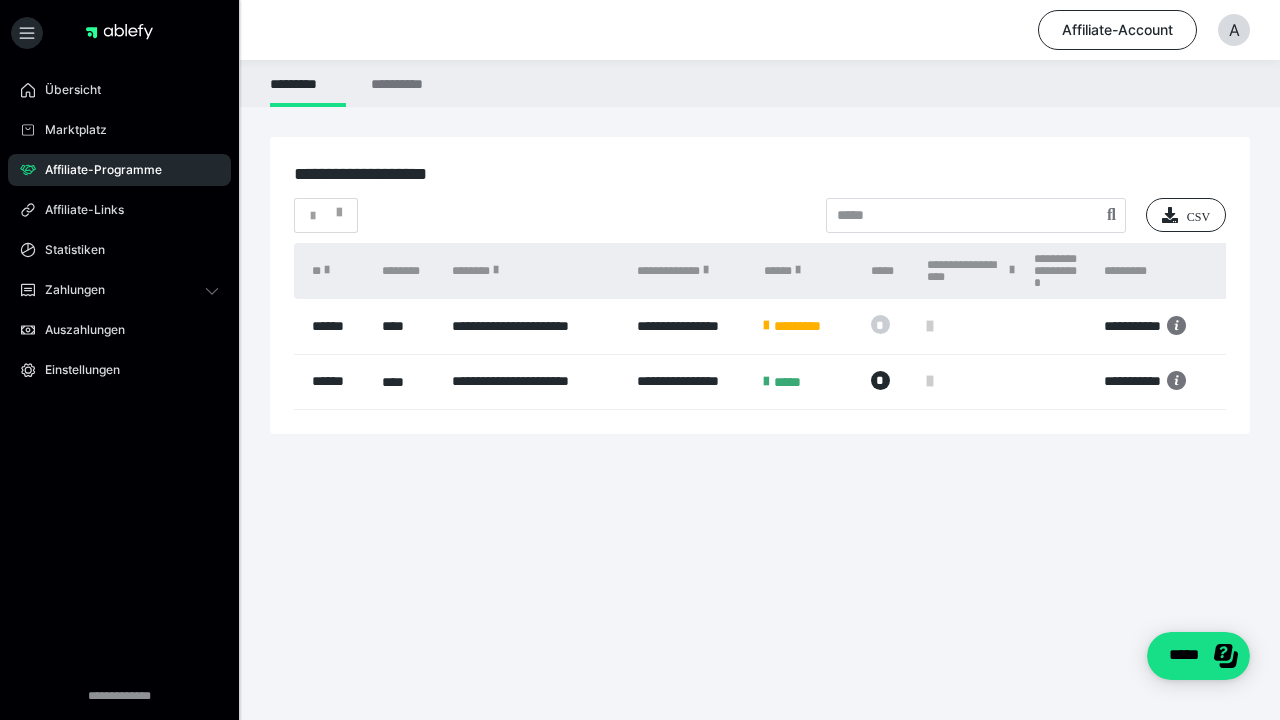 click on "****" at bounding box center [406, 381] 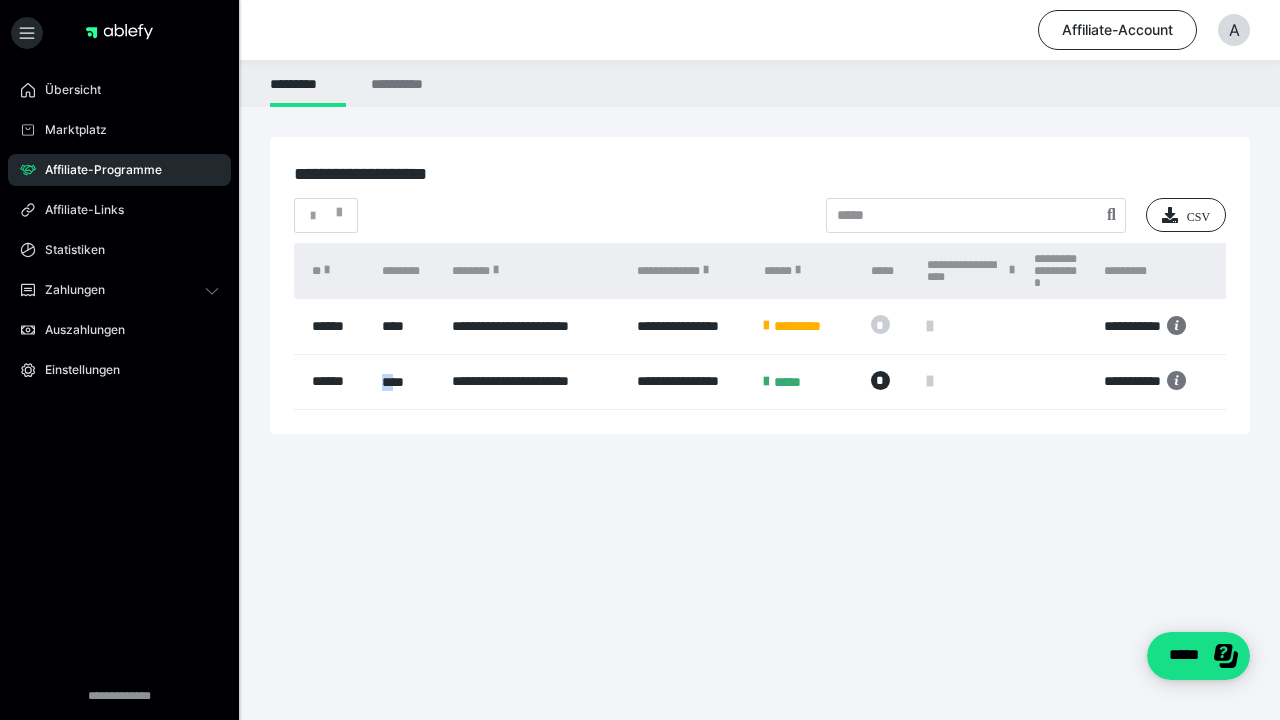 click on "****" at bounding box center [406, 381] 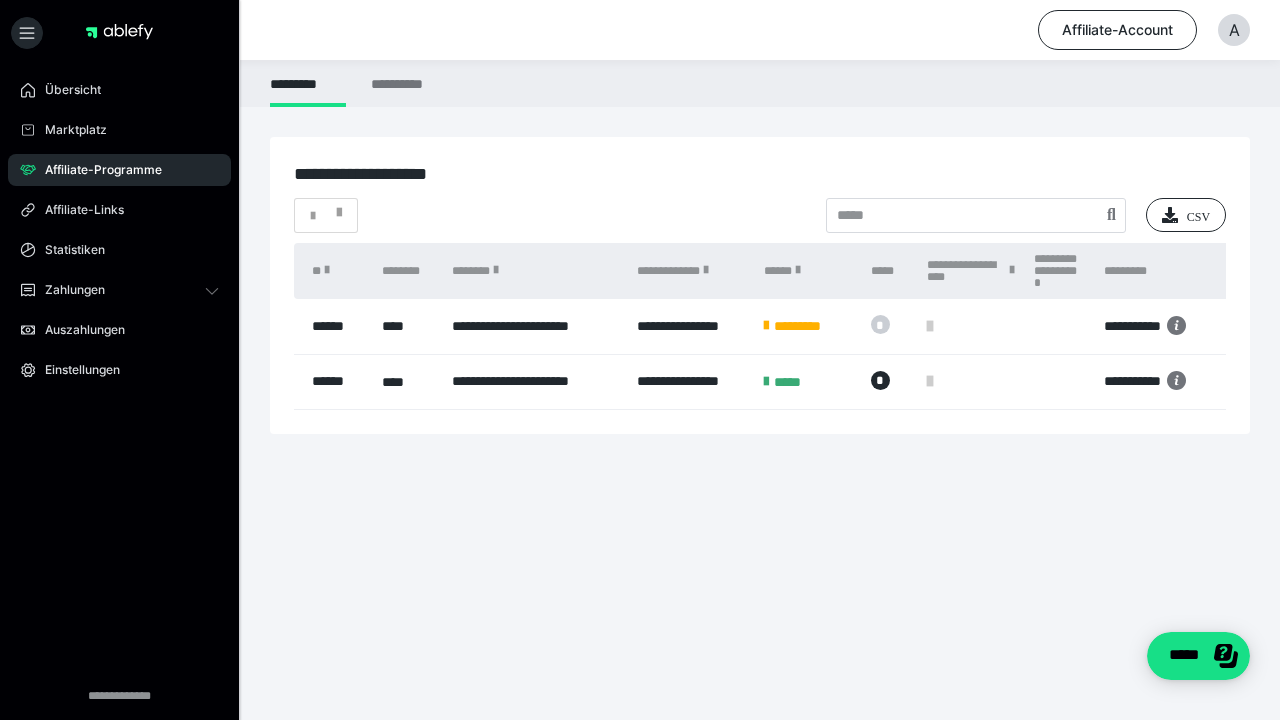 click on "**********" at bounding box center [534, 381] 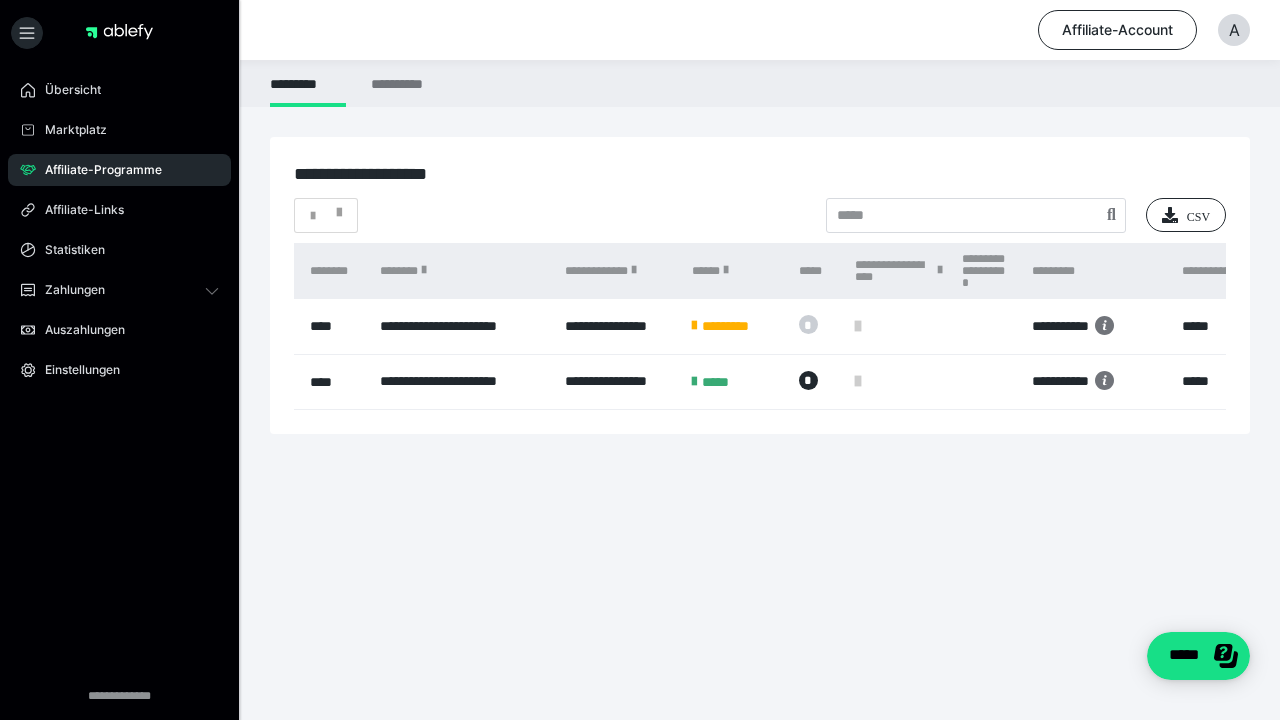 scroll, scrollTop: 0, scrollLeft: 228, axis: horizontal 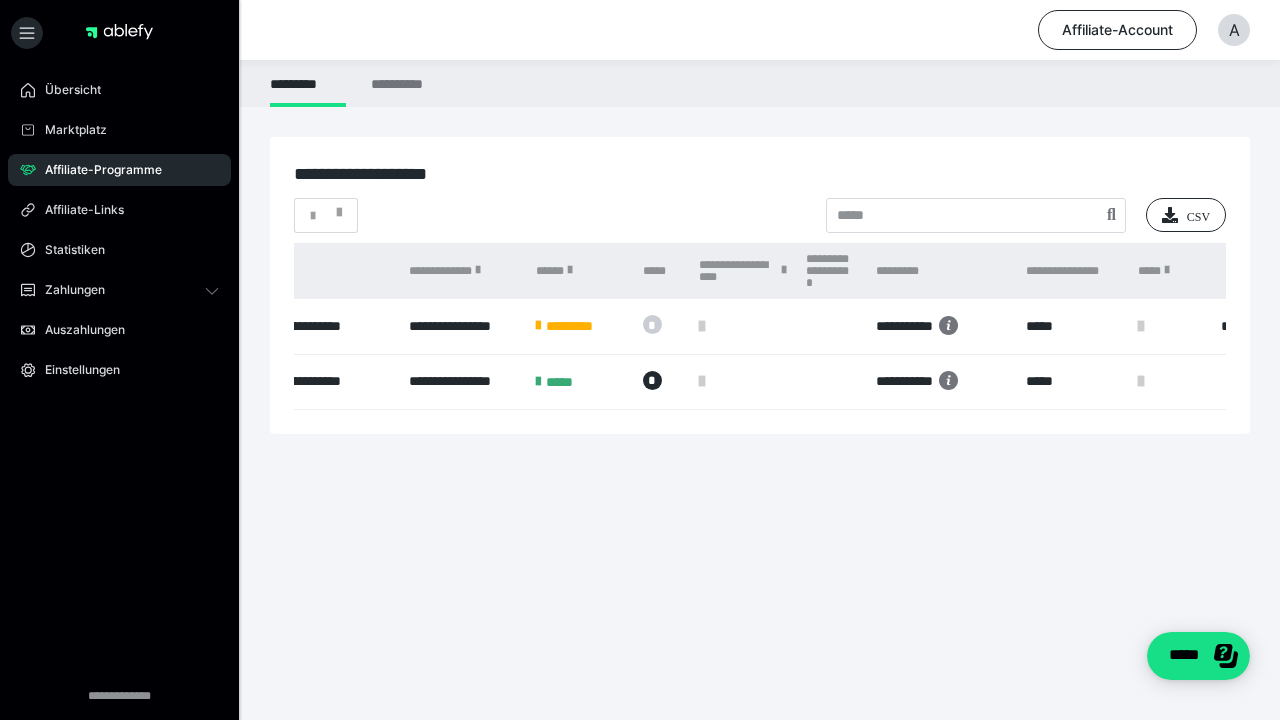 click on "**********" at bounding box center (462, 381) 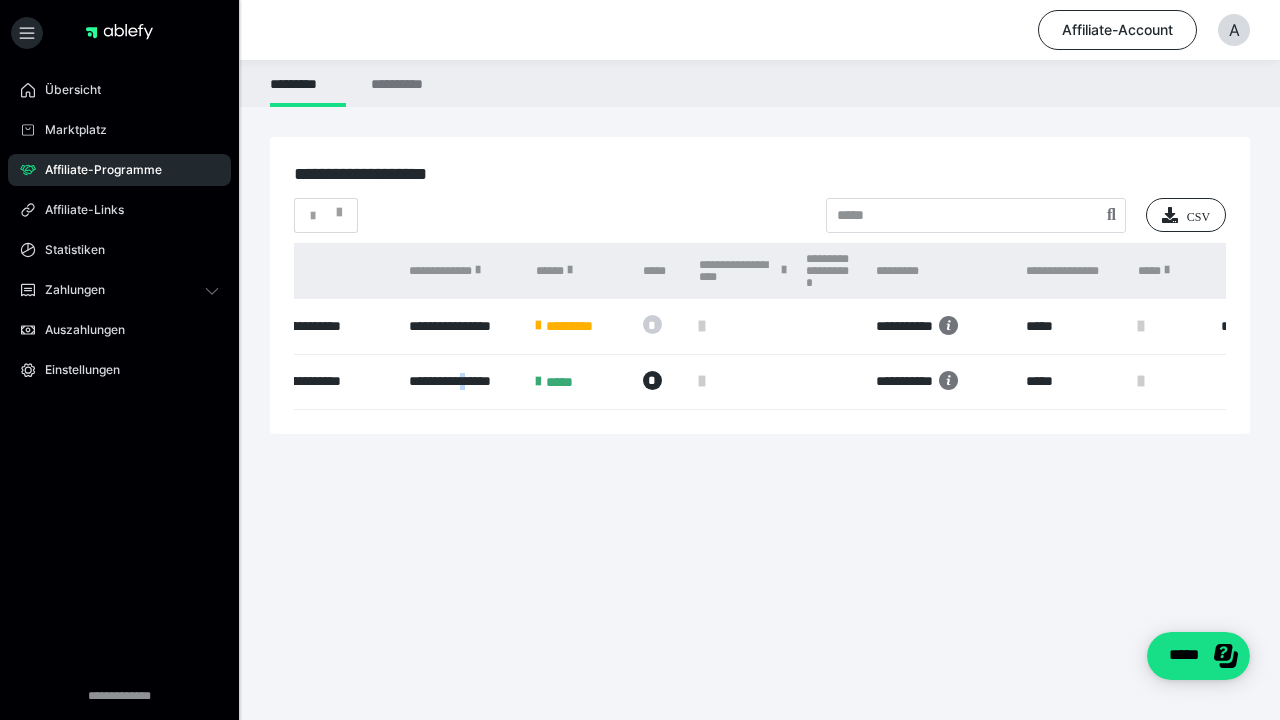 click on "**********" at bounding box center (462, 381) 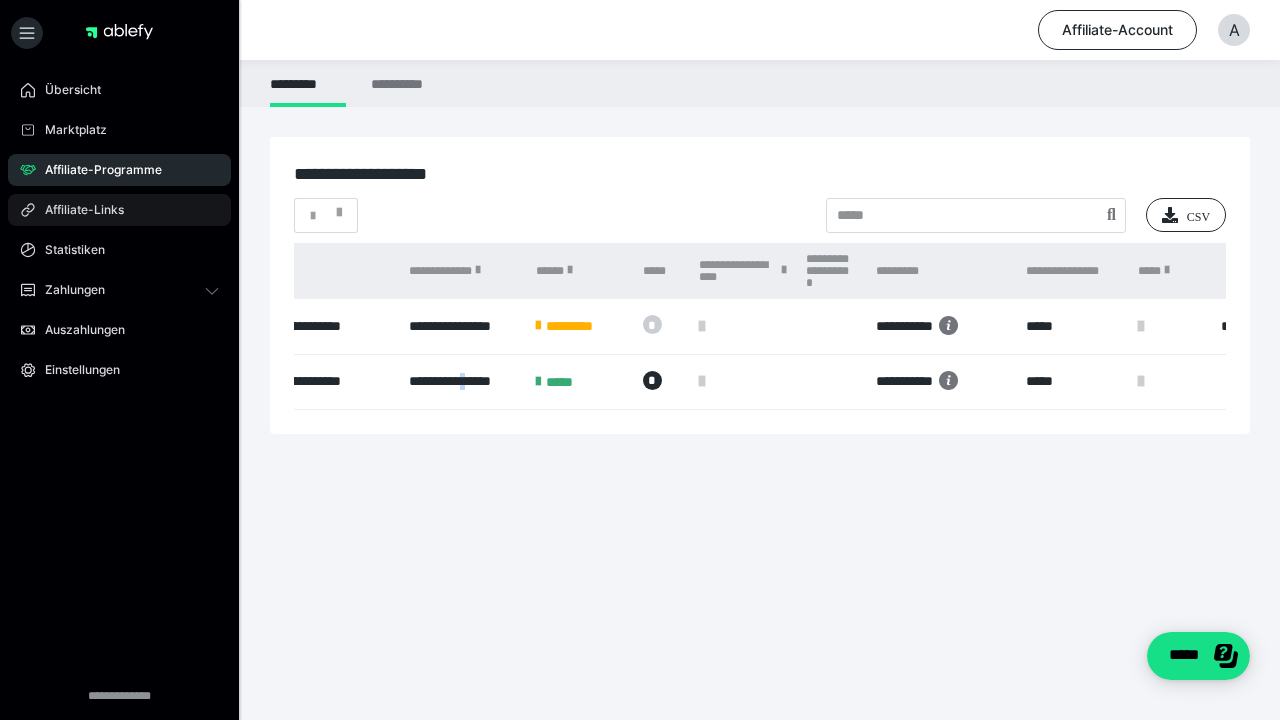 click on "Affiliate-Links" at bounding box center (77, 210) 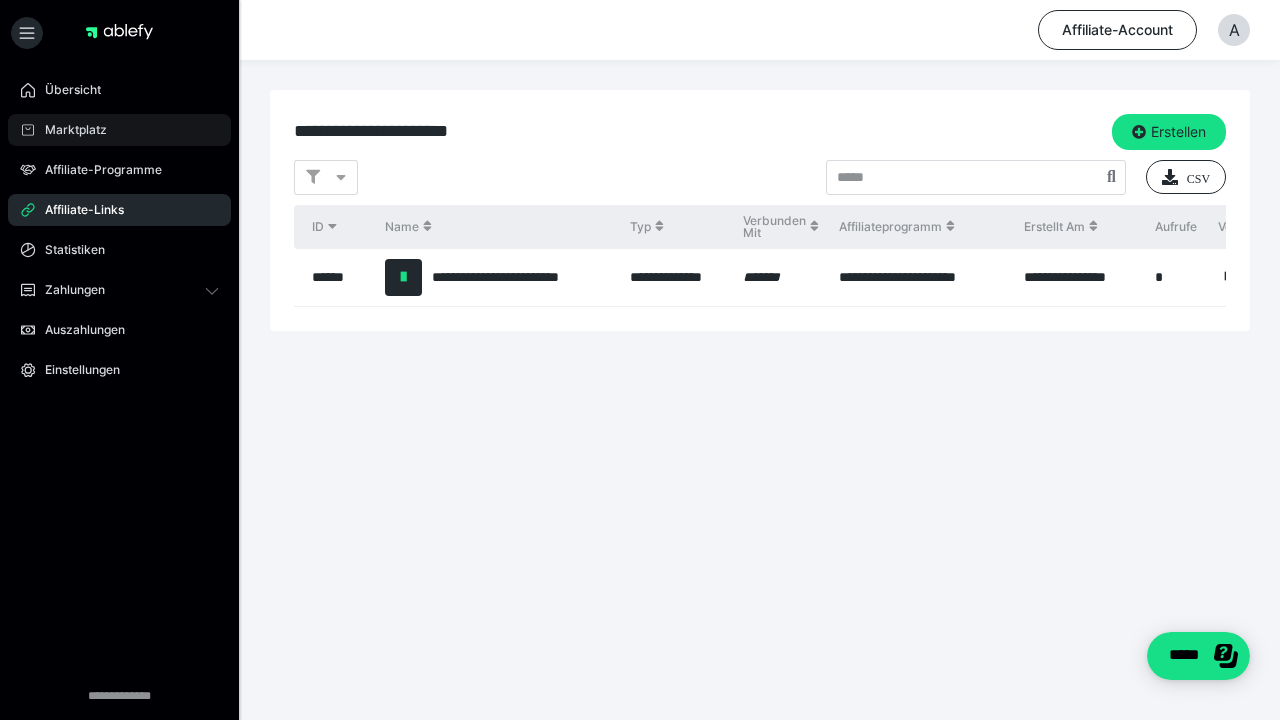 click on "Marktplatz" at bounding box center [69, 130] 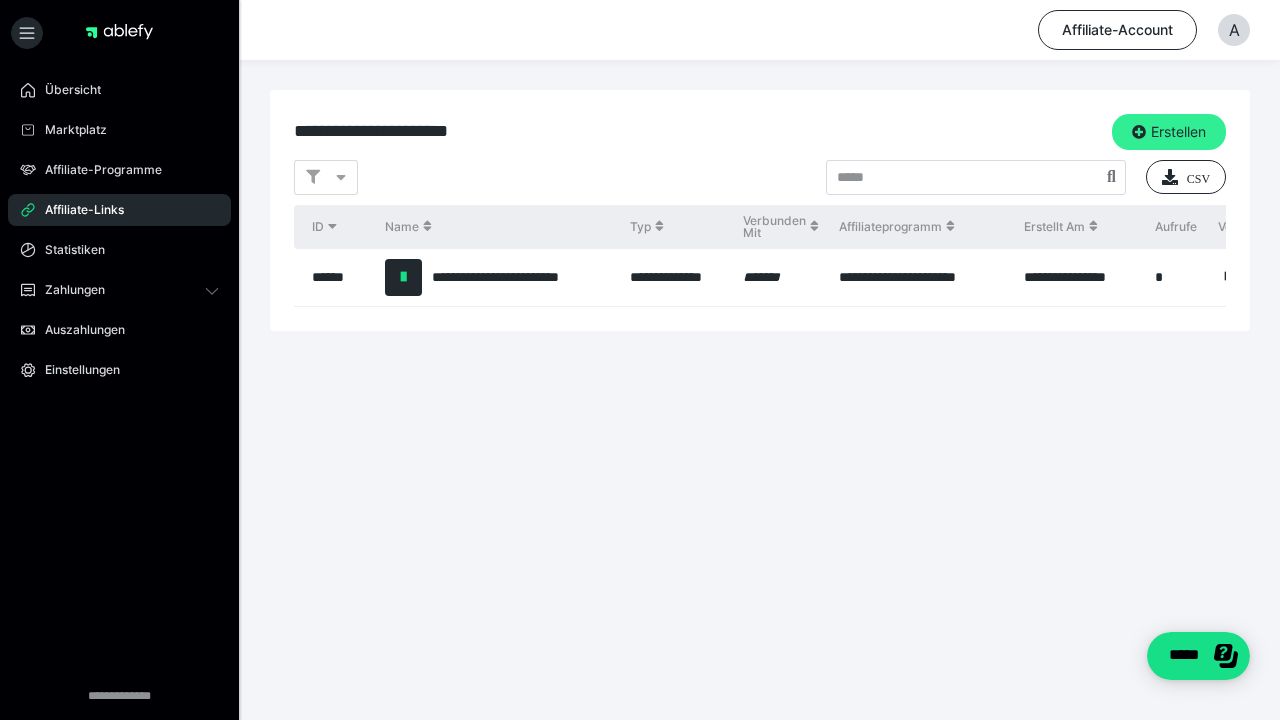 click on "Erstellen" at bounding box center (1169, 132) 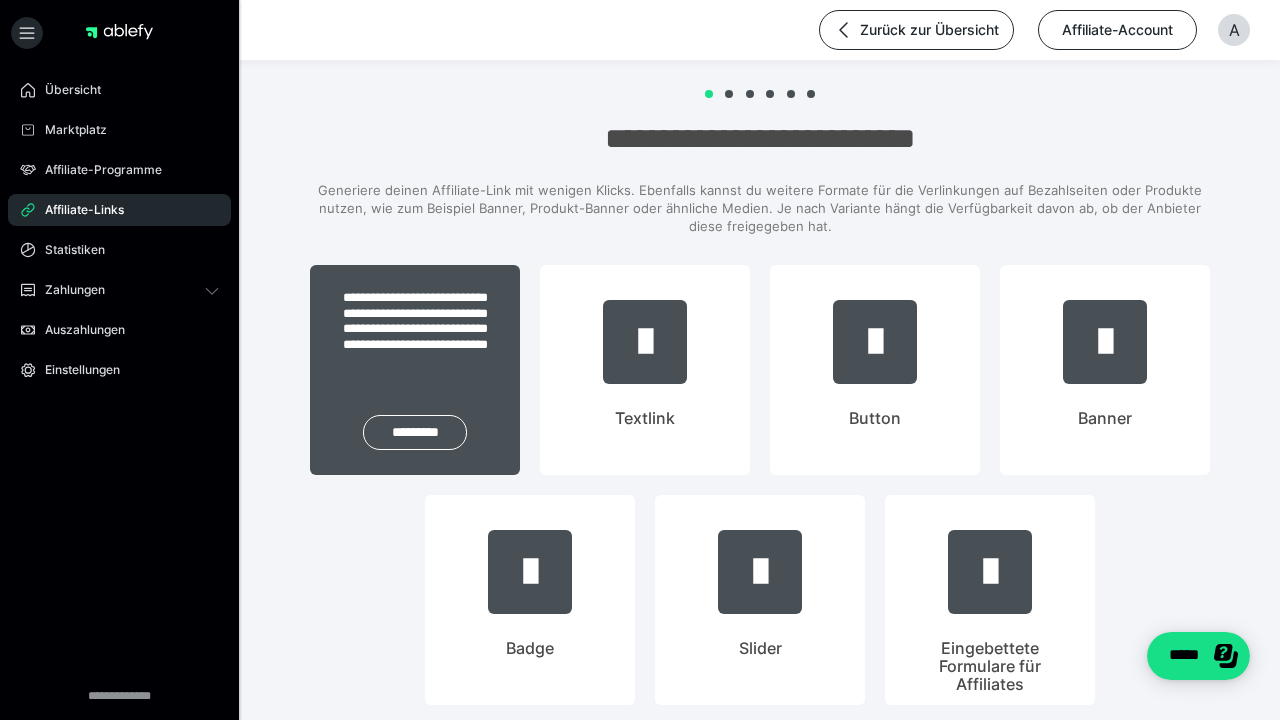 click on "**********" at bounding box center [415, 370] 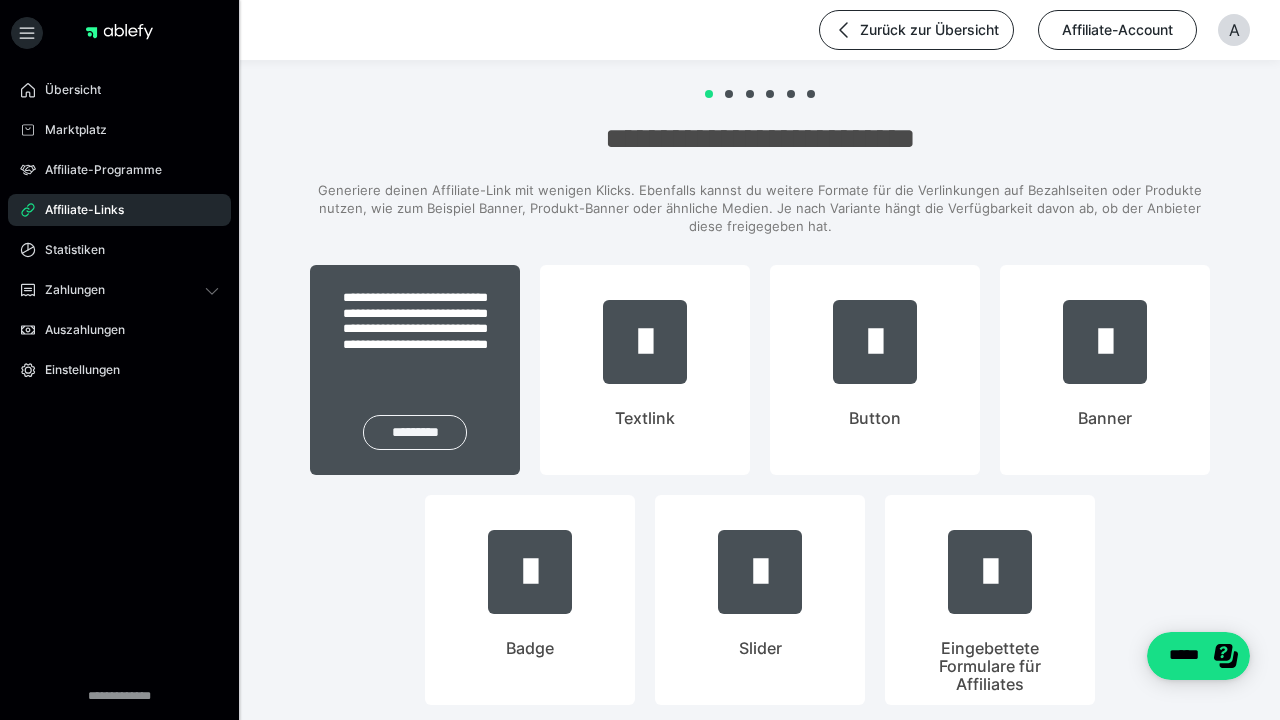 click on "*********" at bounding box center (415, 432) 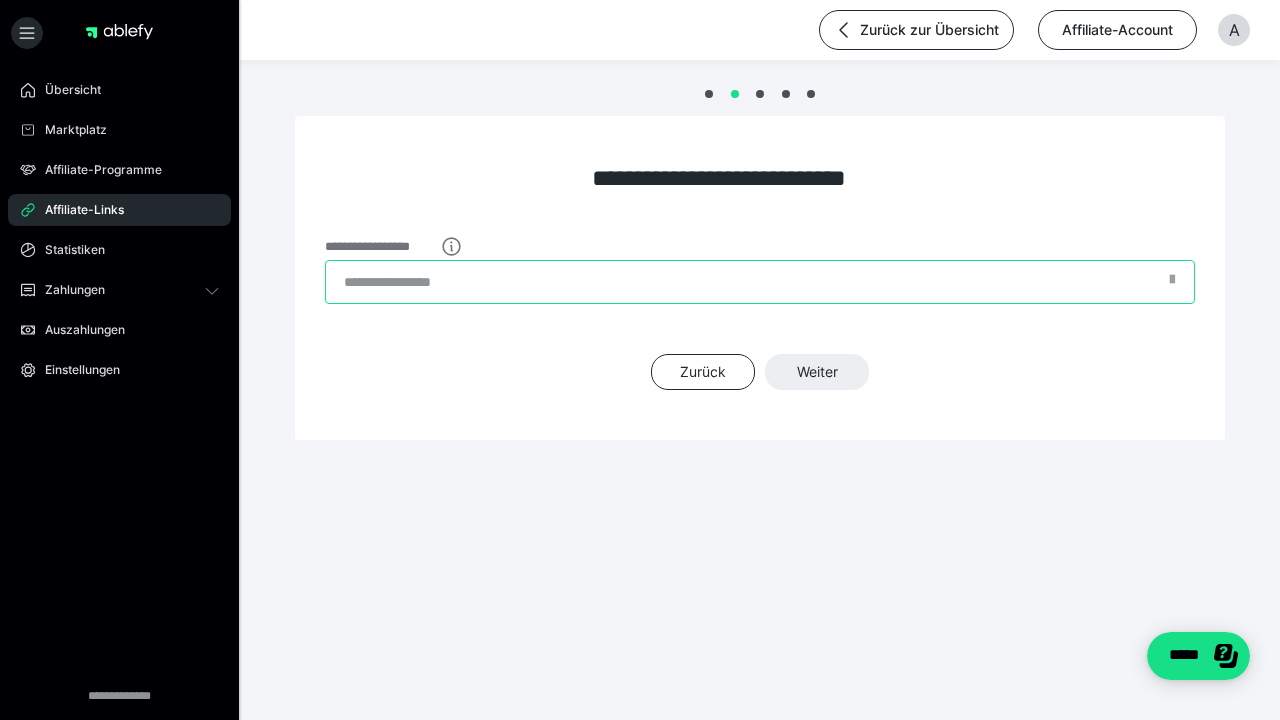 click on "**********" at bounding box center (760, 282) 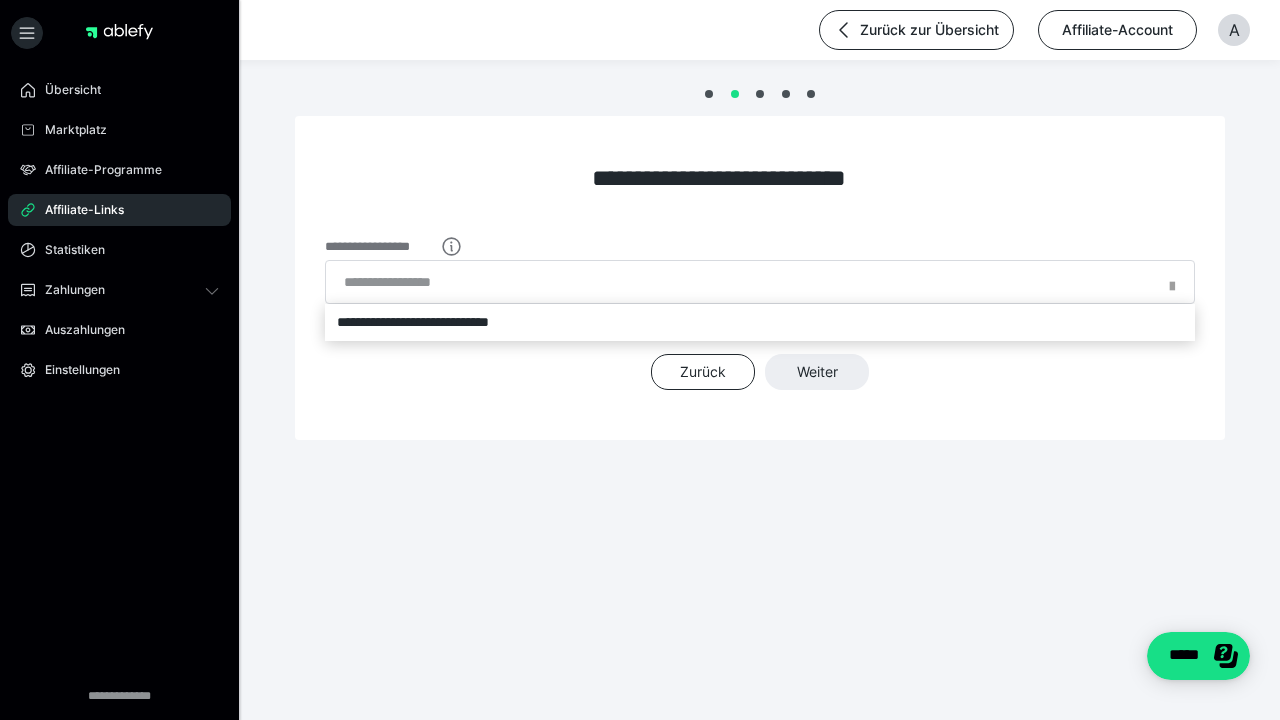 click on "**********" at bounding box center [760, 322] 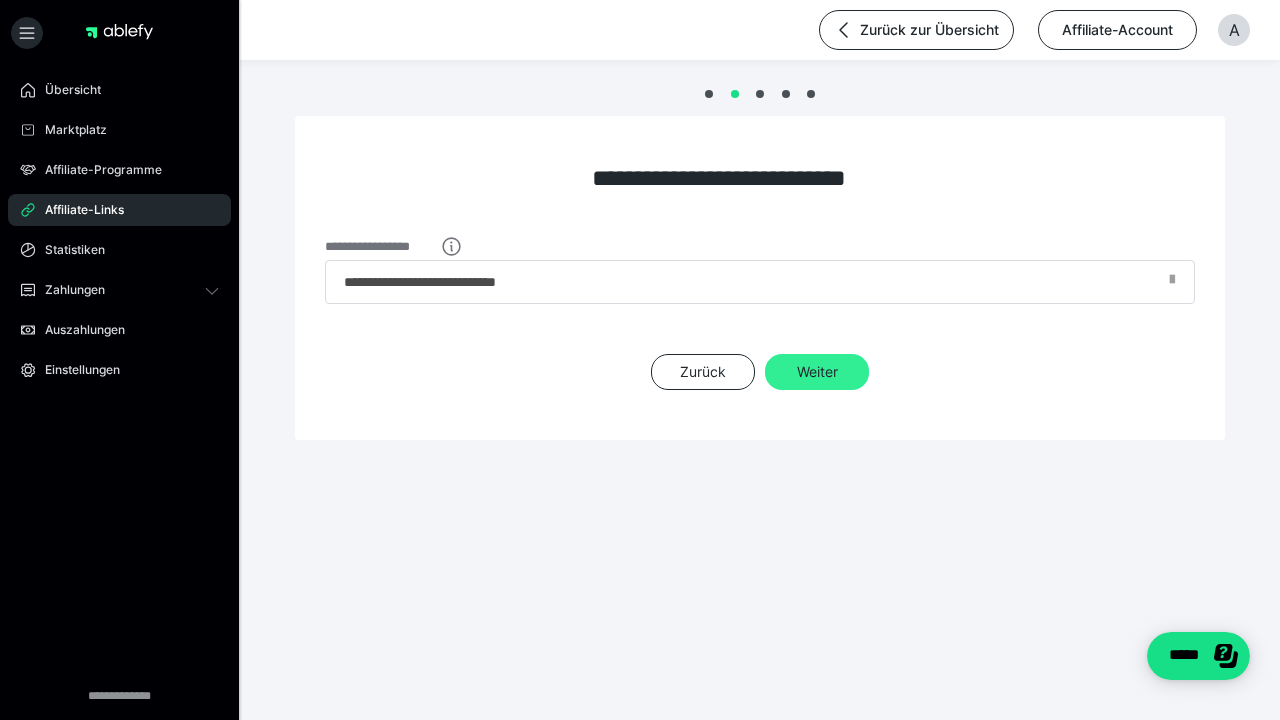click on "Weiter" at bounding box center [817, 372] 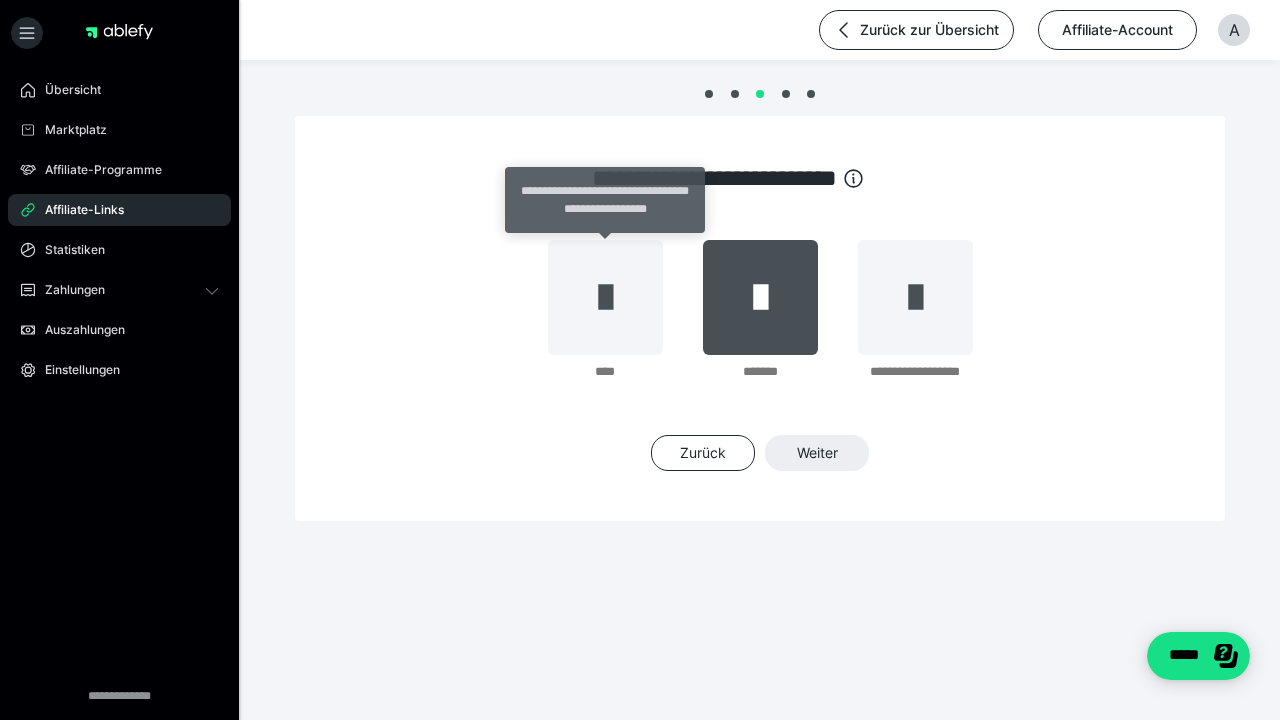 click at bounding box center [760, 297] 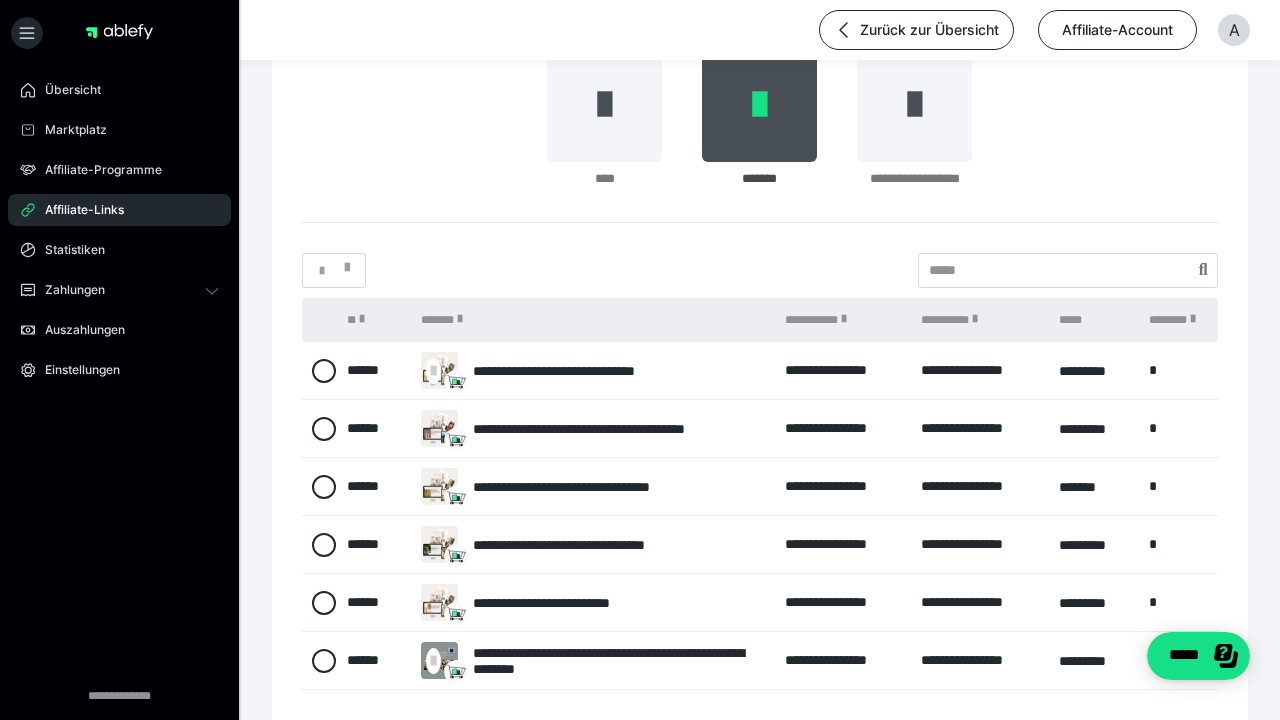 scroll, scrollTop: 195, scrollLeft: 0, axis: vertical 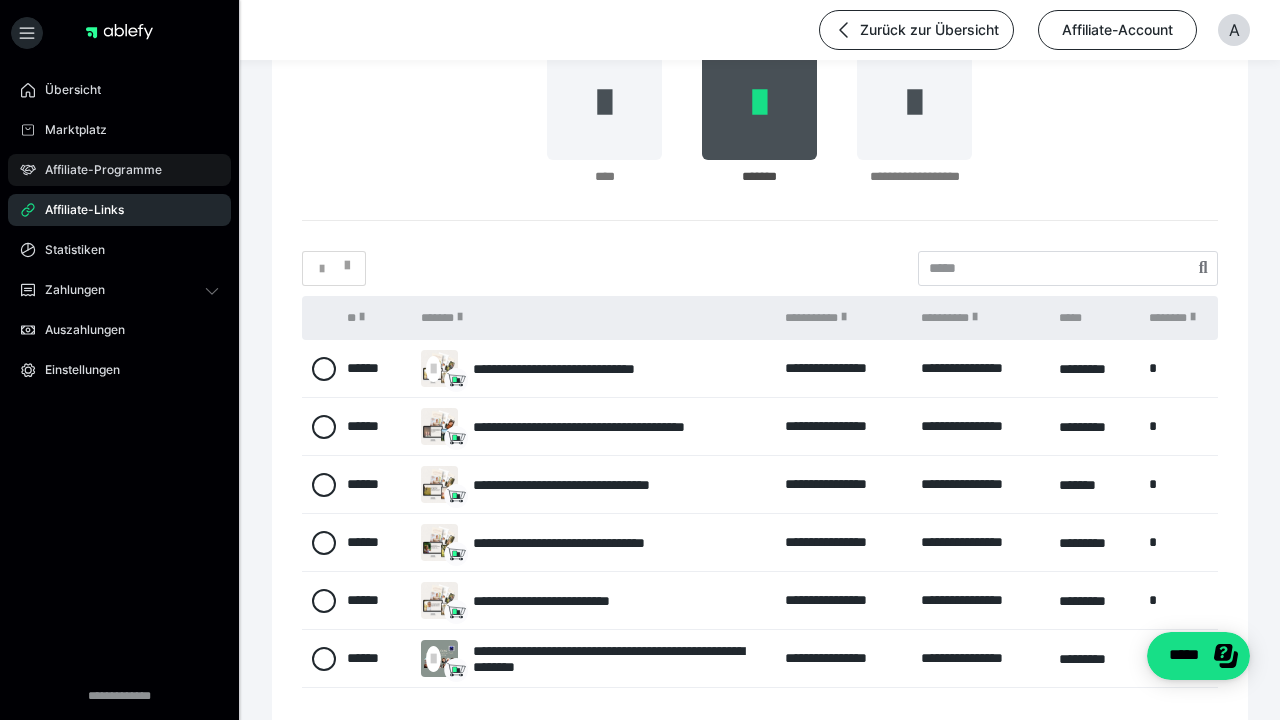 click on "Affiliate-Programme" at bounding box center [96, 170] 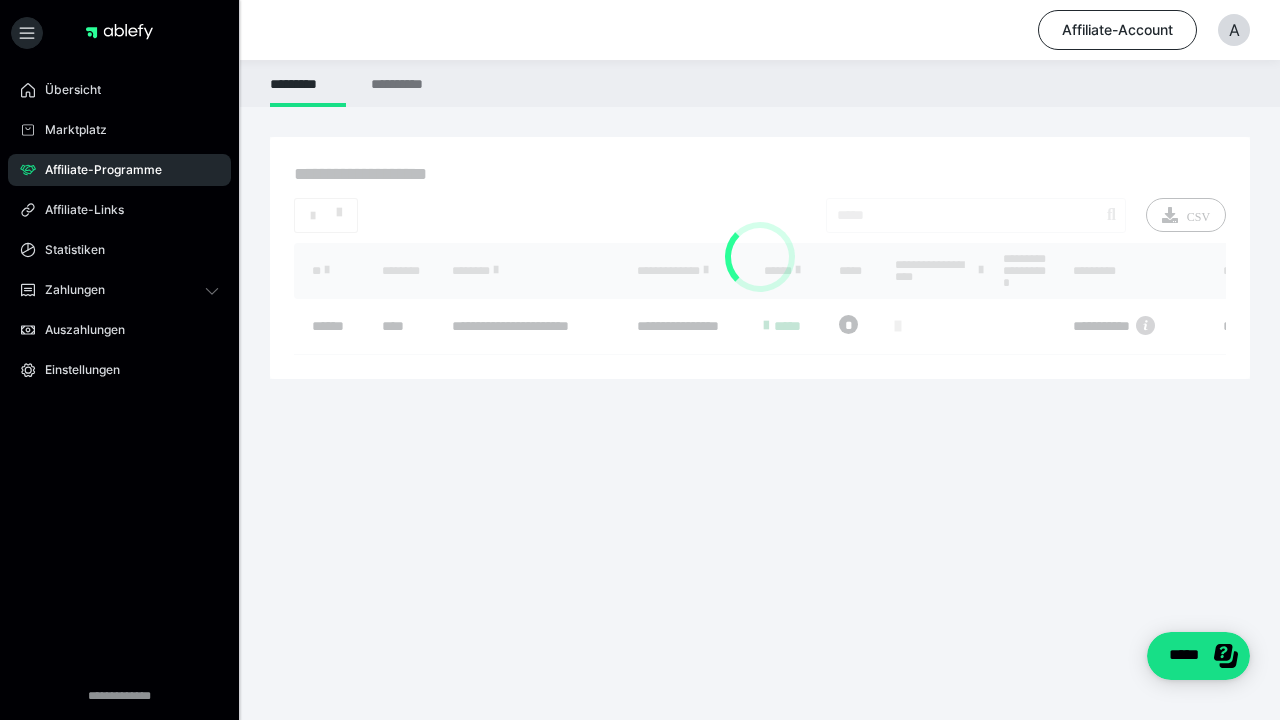 scroll, scrollTop: 0, scrollLeft: 0, axis: both 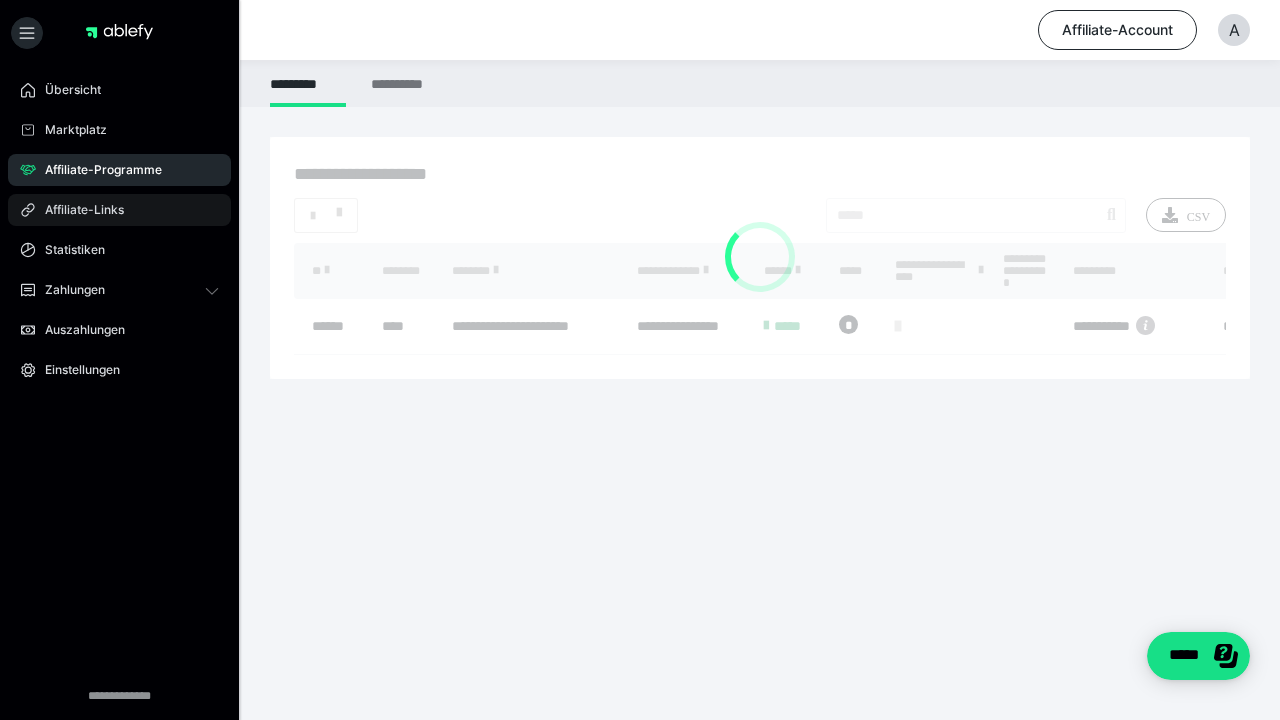 click on "Affiliate-Links" at bounding box center (77, 210) 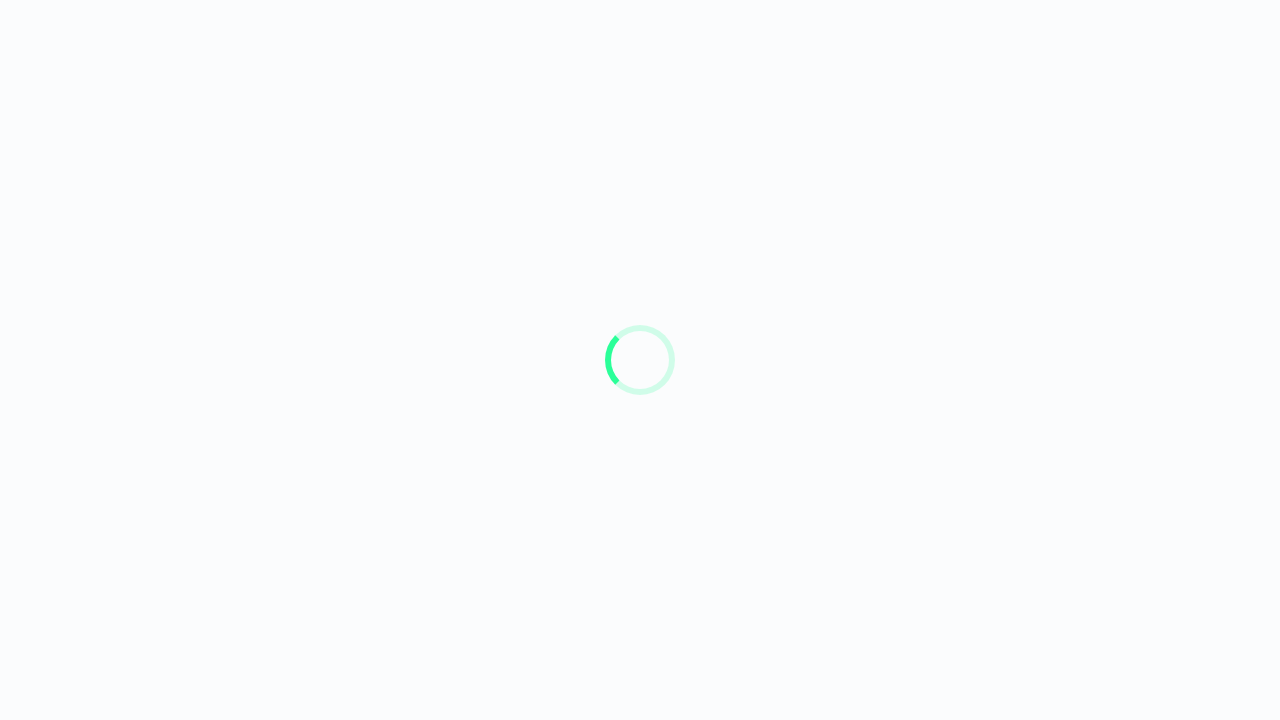 scroll, scrollTop: 0, scrollLeft: 0, axis: both 